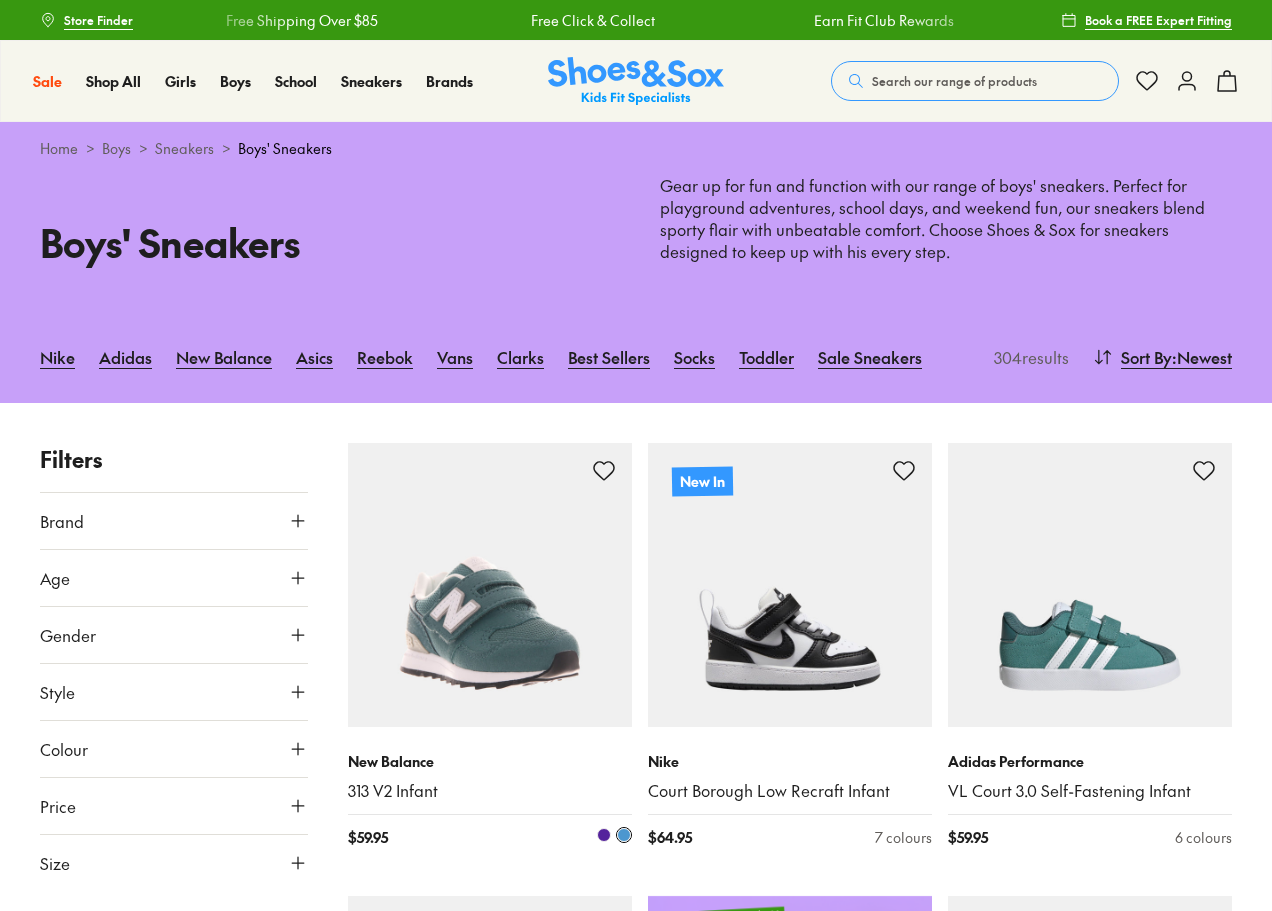 scroll, scrollTop: 0, scrollLeft: 0, axis: both 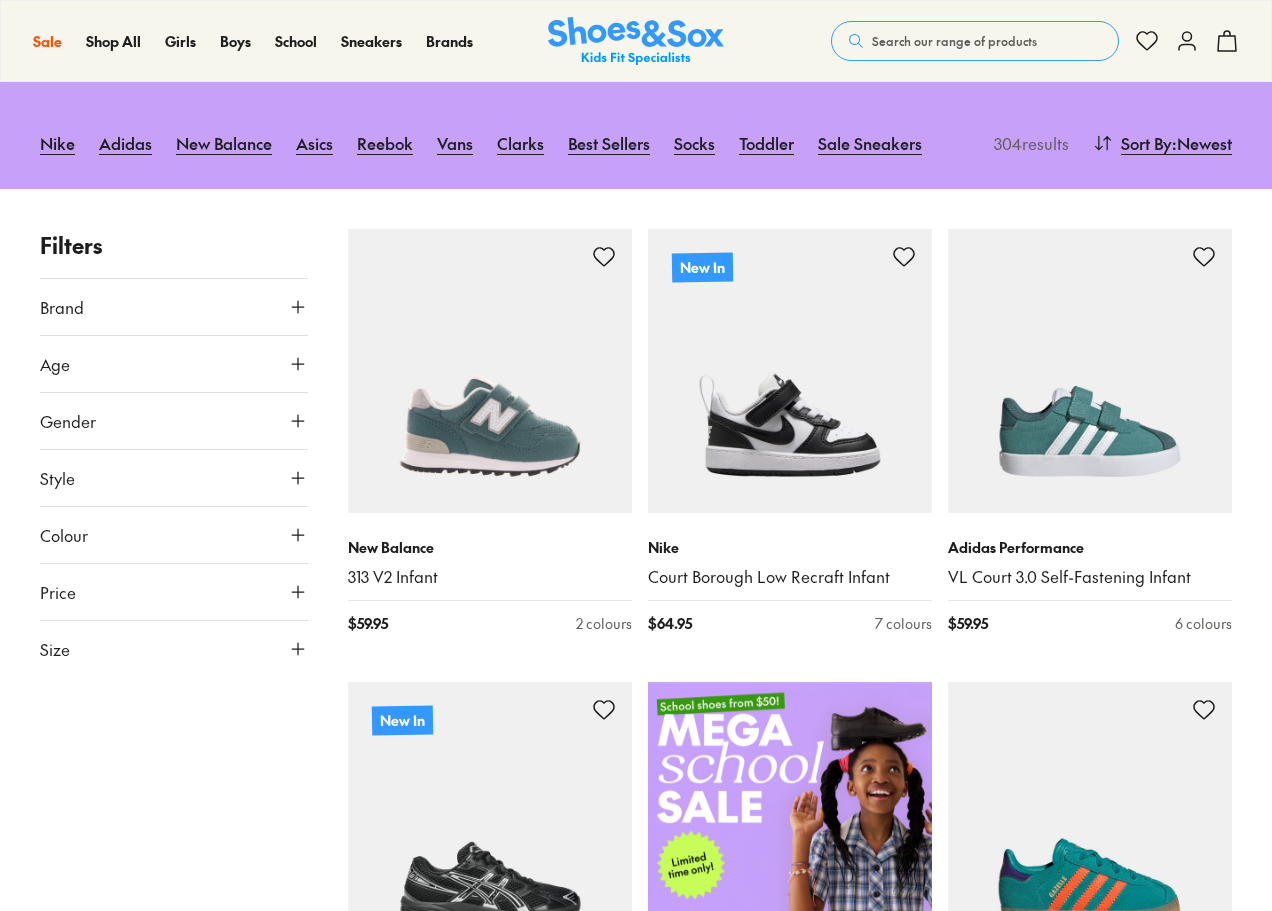 click 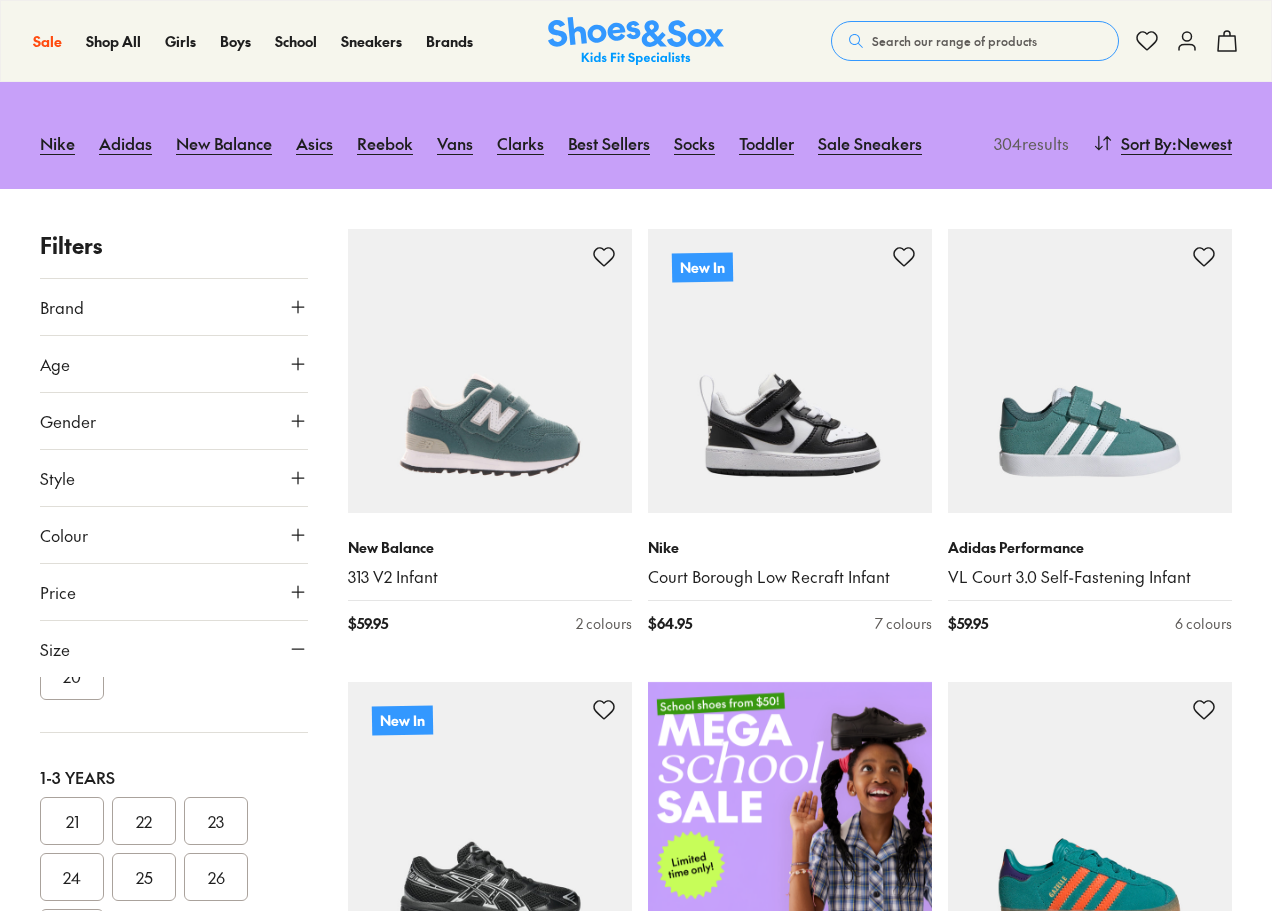 scroll, scrollTop: 0, scrollLeft: 0, axis: both 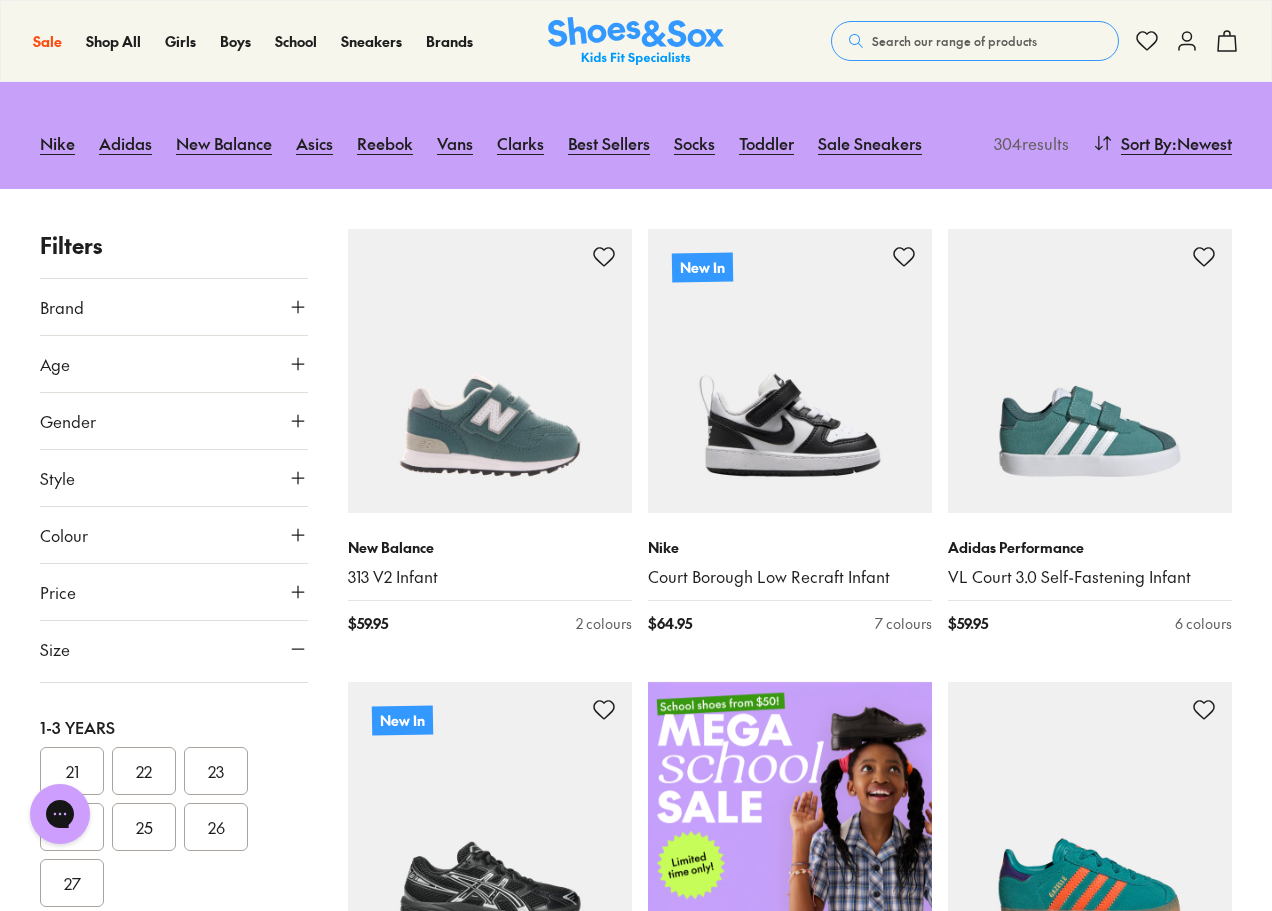 click on "25" at bounding box center (144, 827) 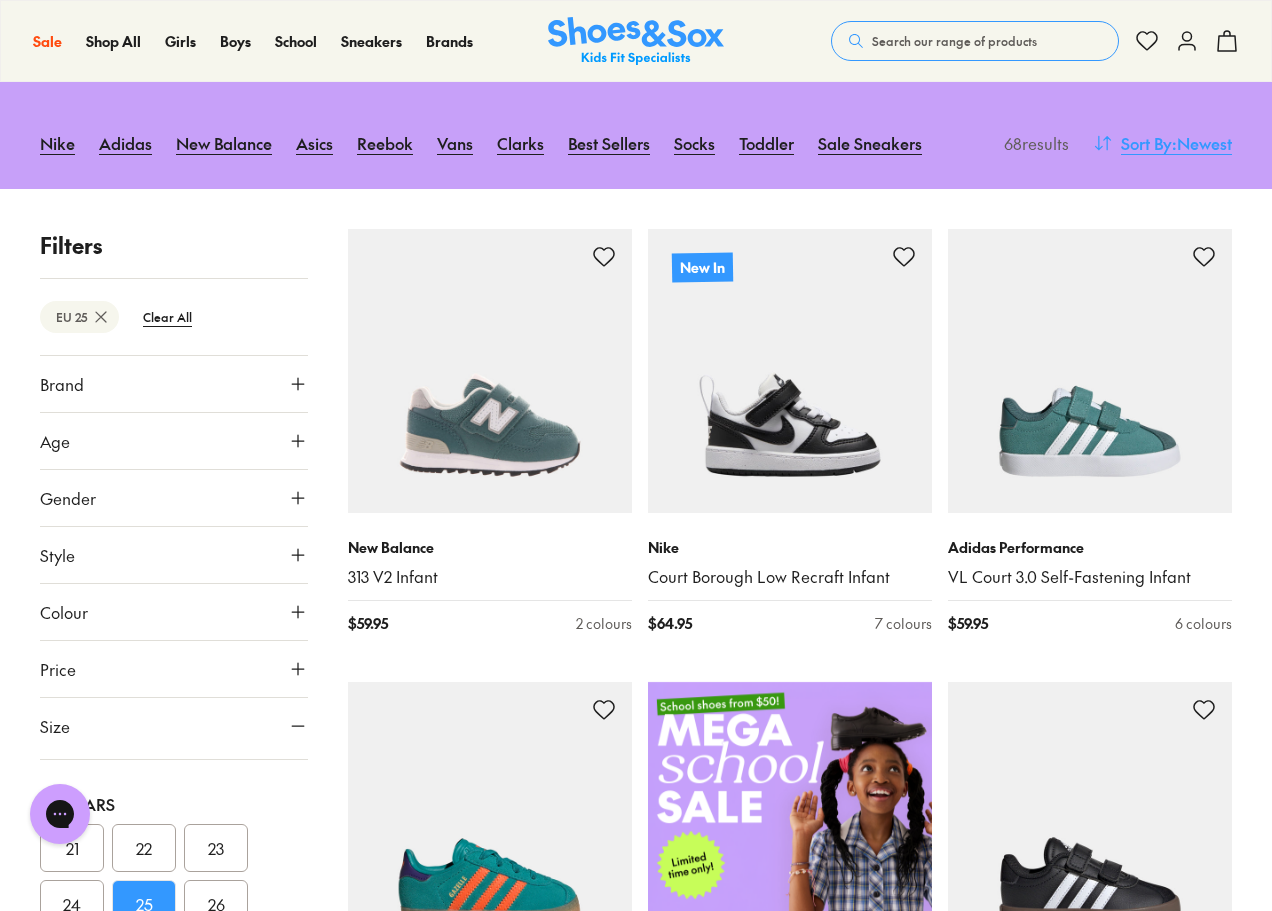 click on ":  Newest" at bounding box center (1202, 143) 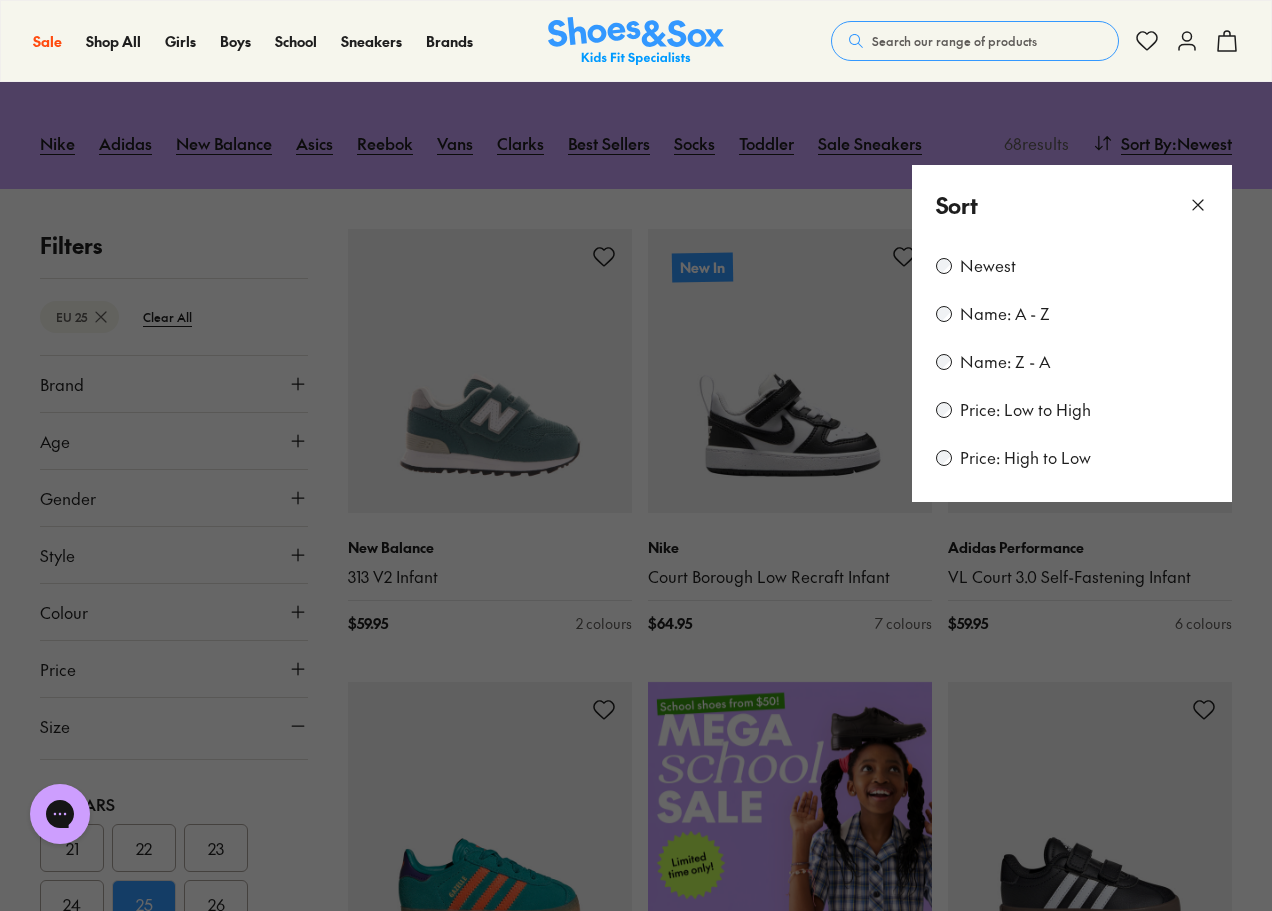 click on "Price: Low to High" at bounding box center (1025, 410) 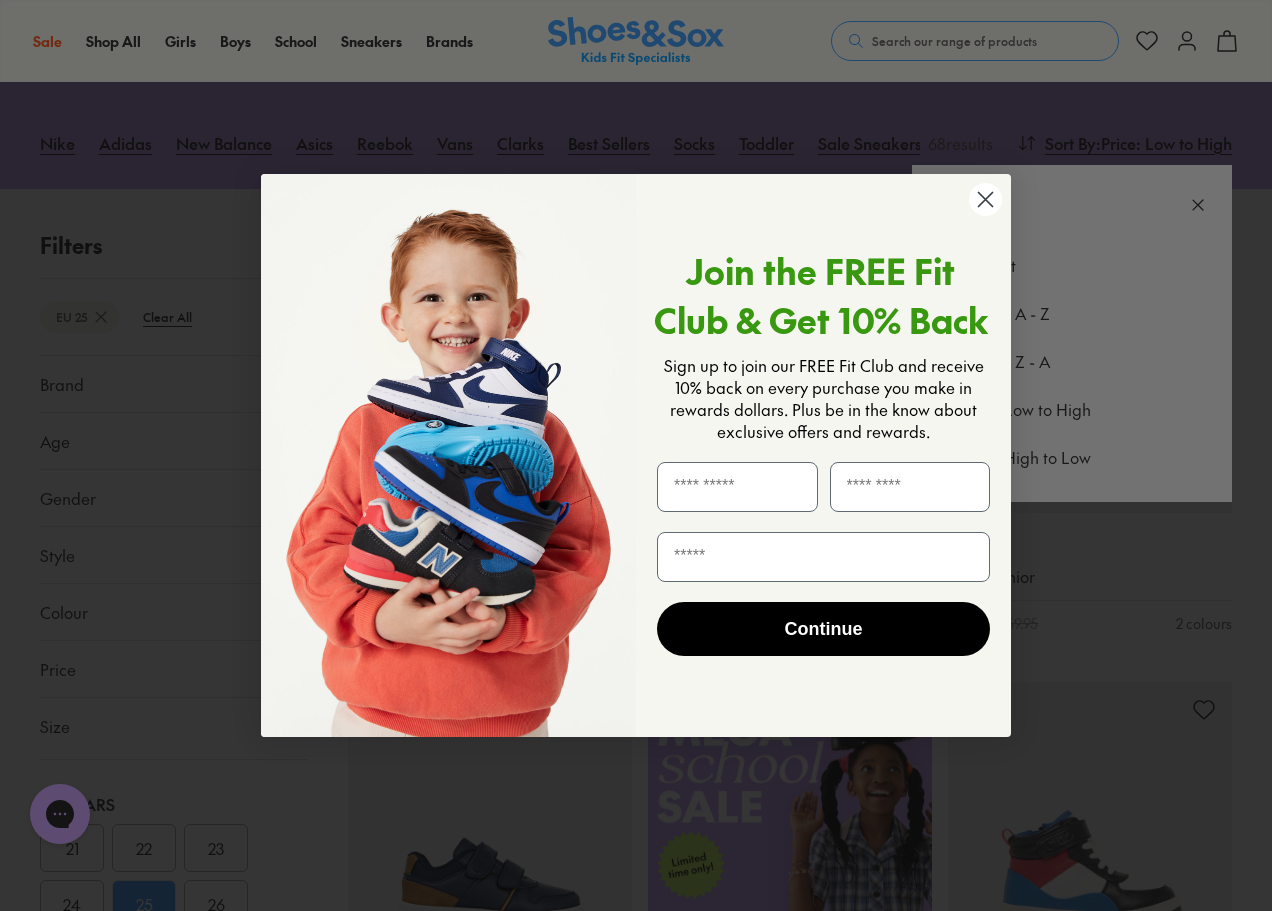 click 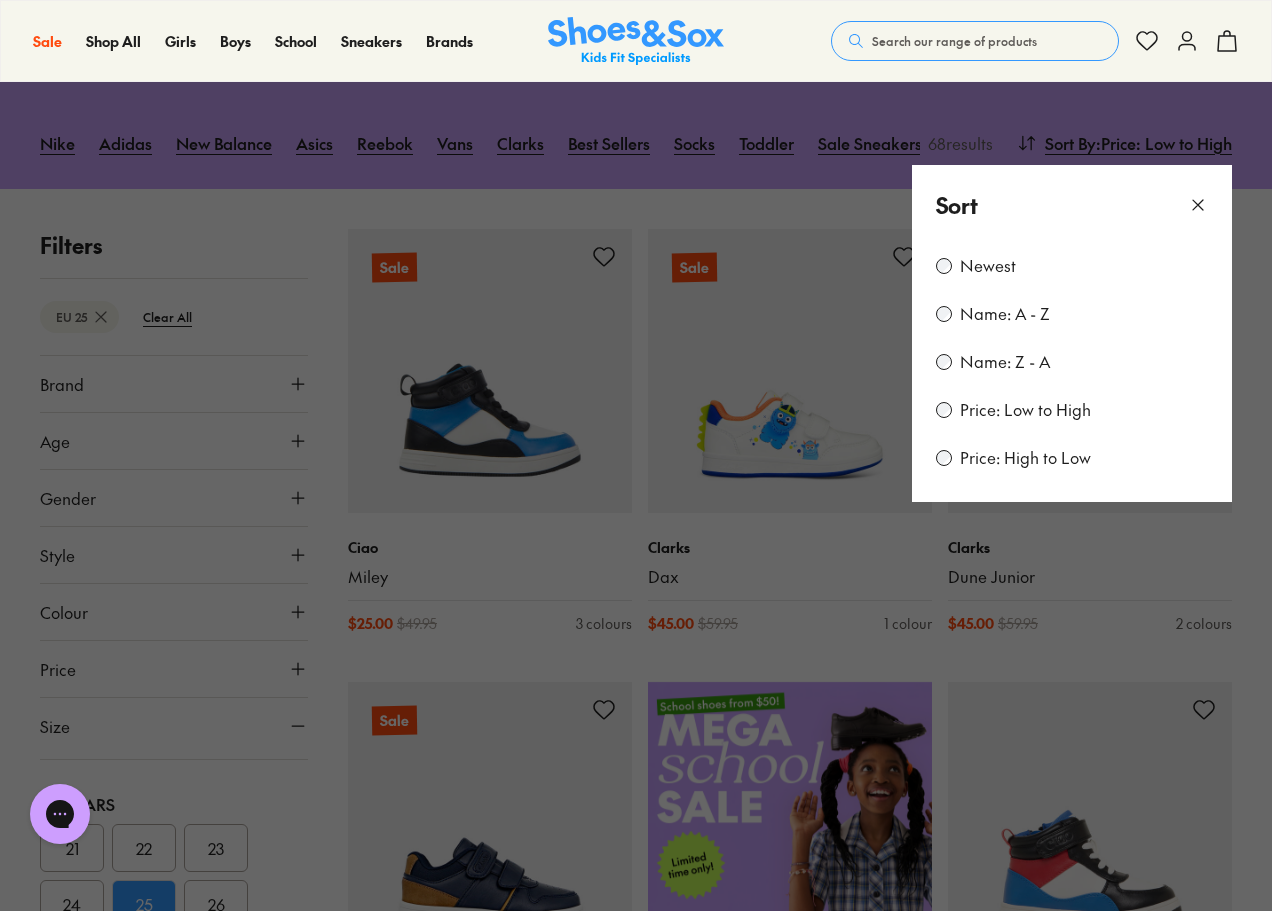 click 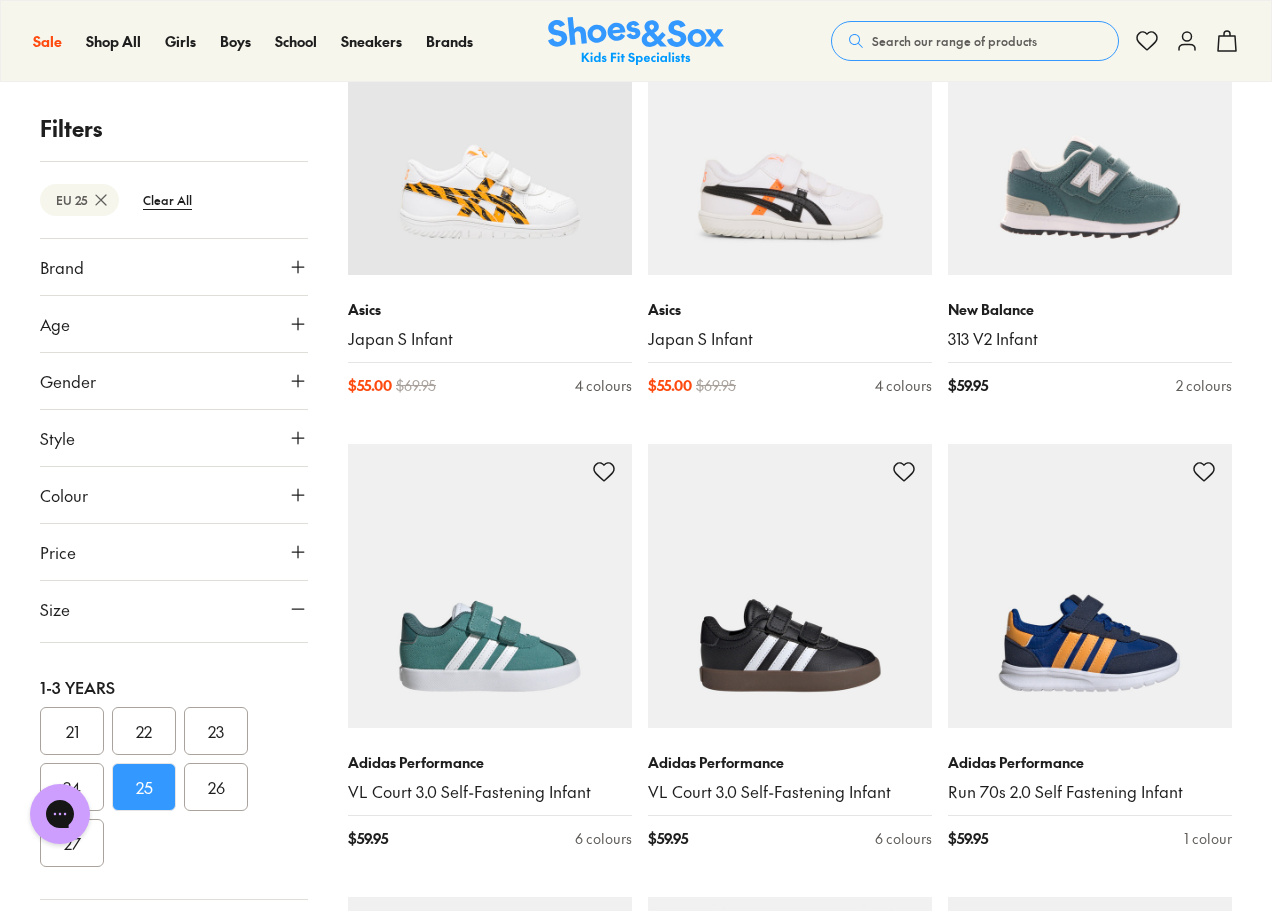 scroll, scrollTop: 2727, scrollLeft: 0, axis: vertical 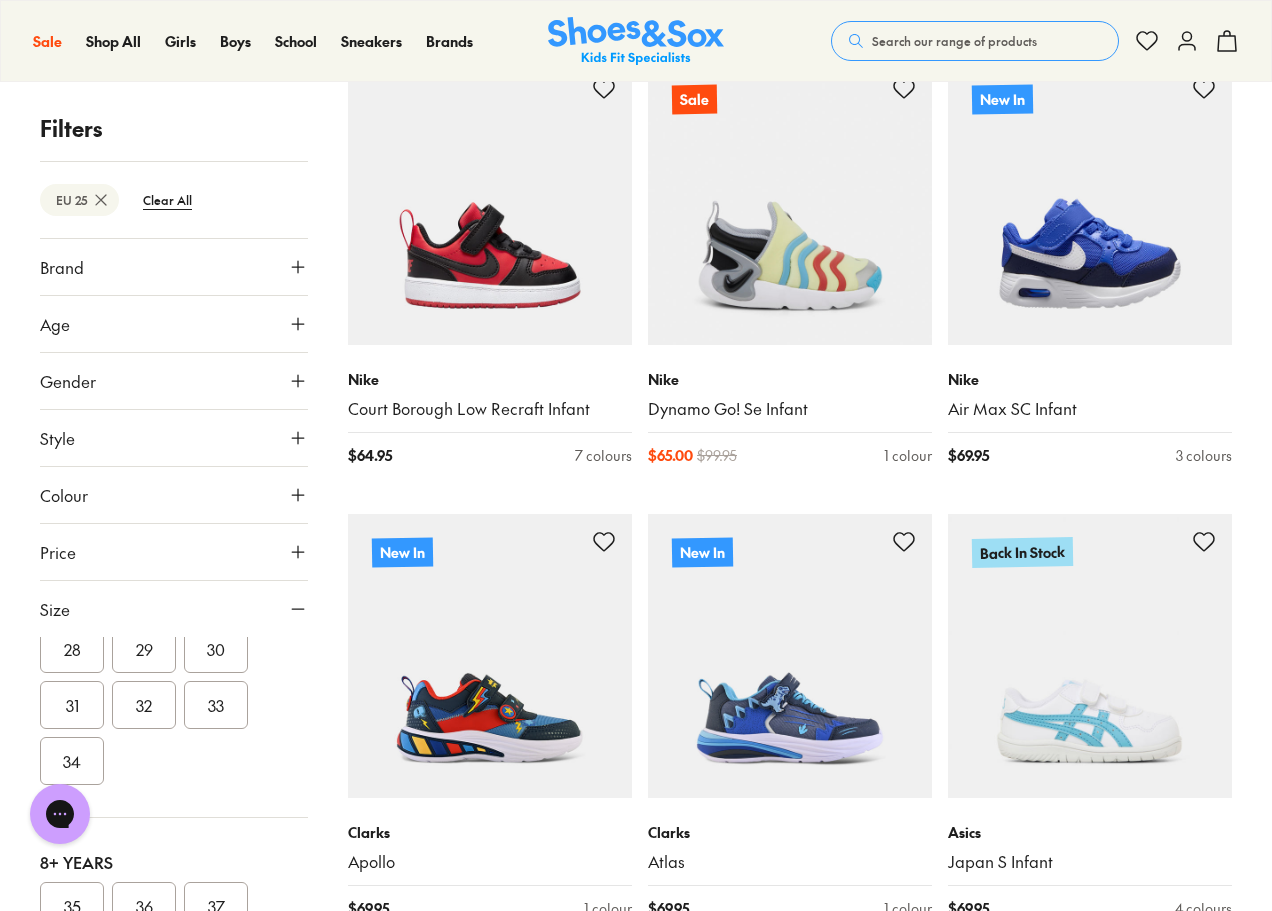 click on "Age" at bounding box center (174, 324) 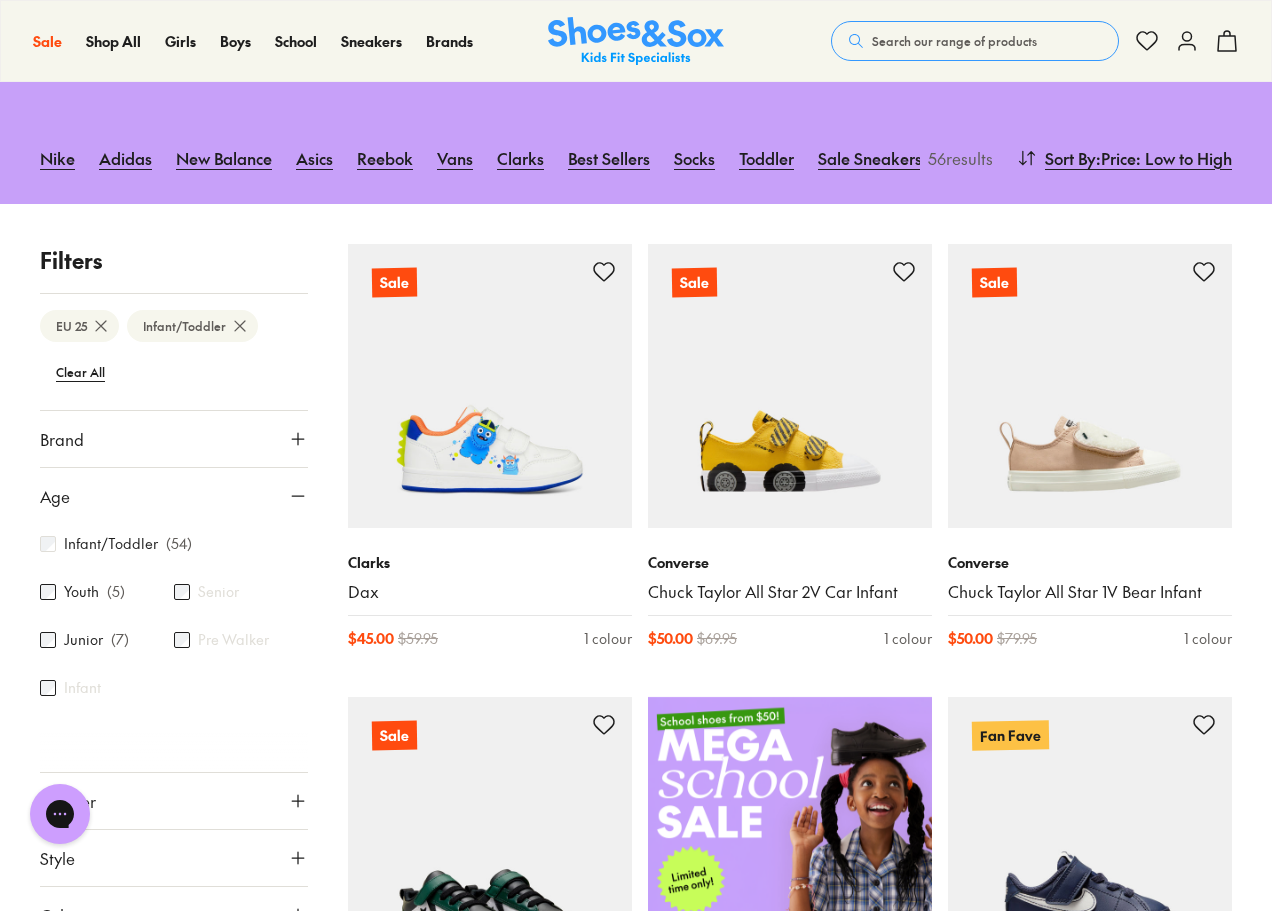 scroll, scrollTop: 370, scrollLeft: 0, axis: vertical 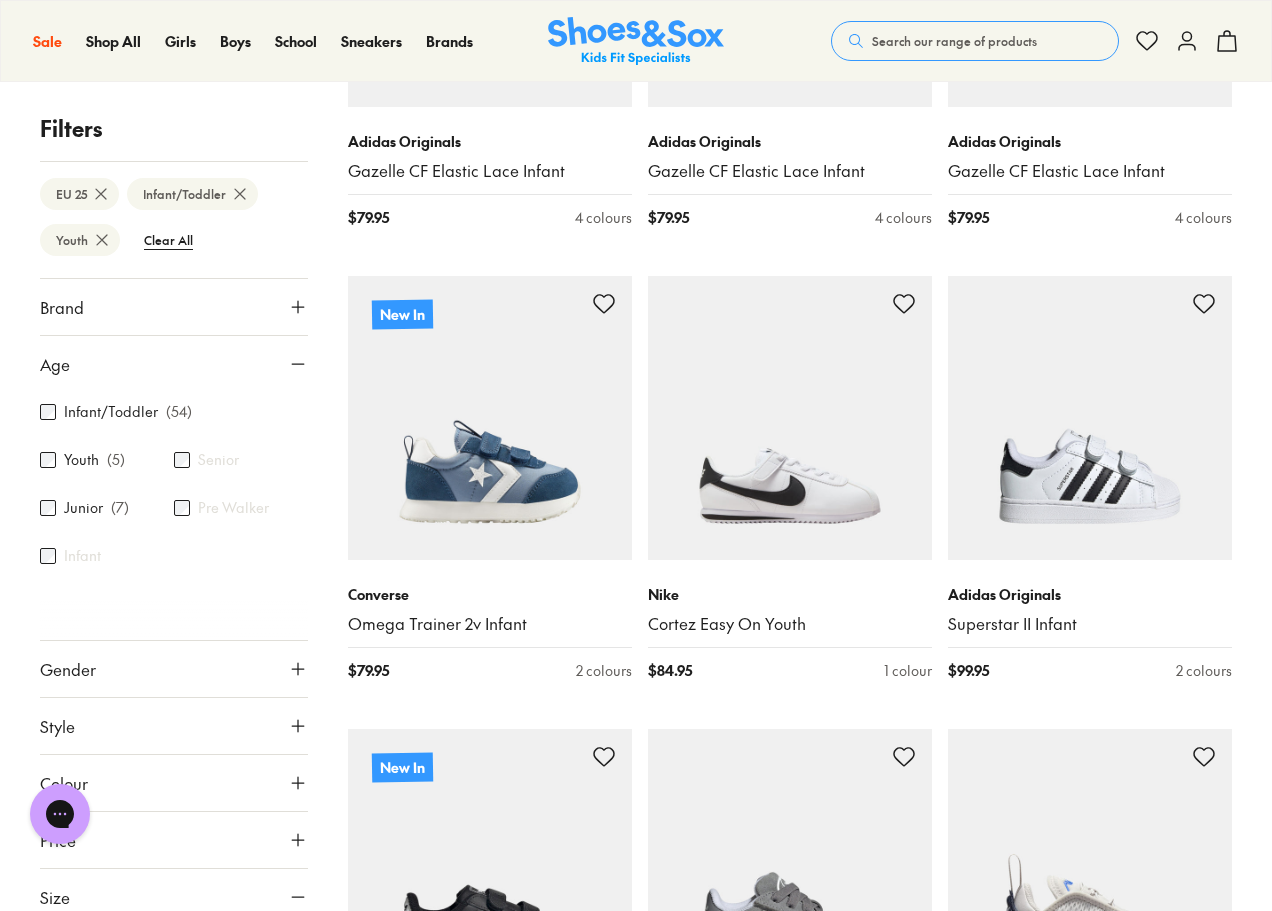 click 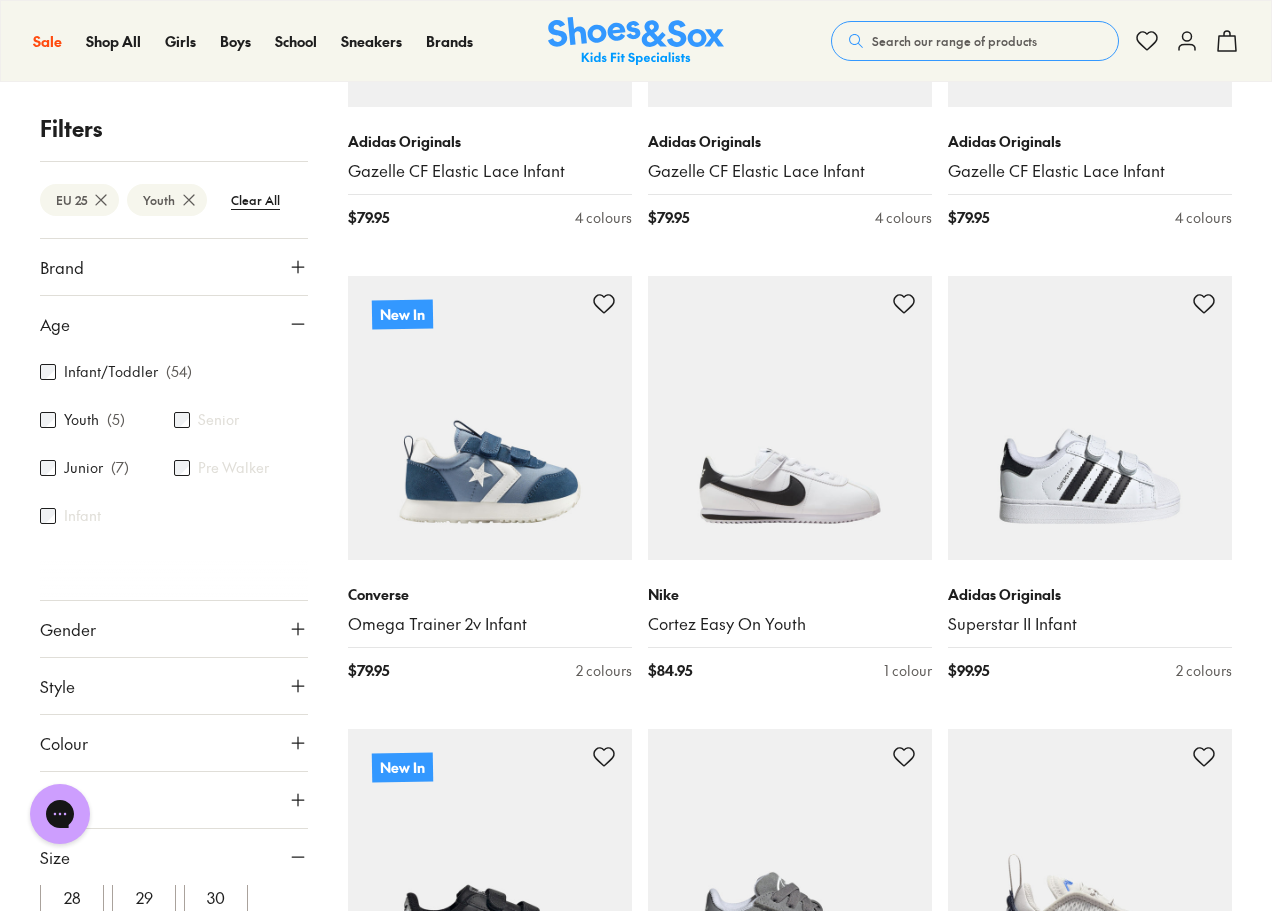 scroll, scrollTop: 0, scrollLeft: 0, axis: both 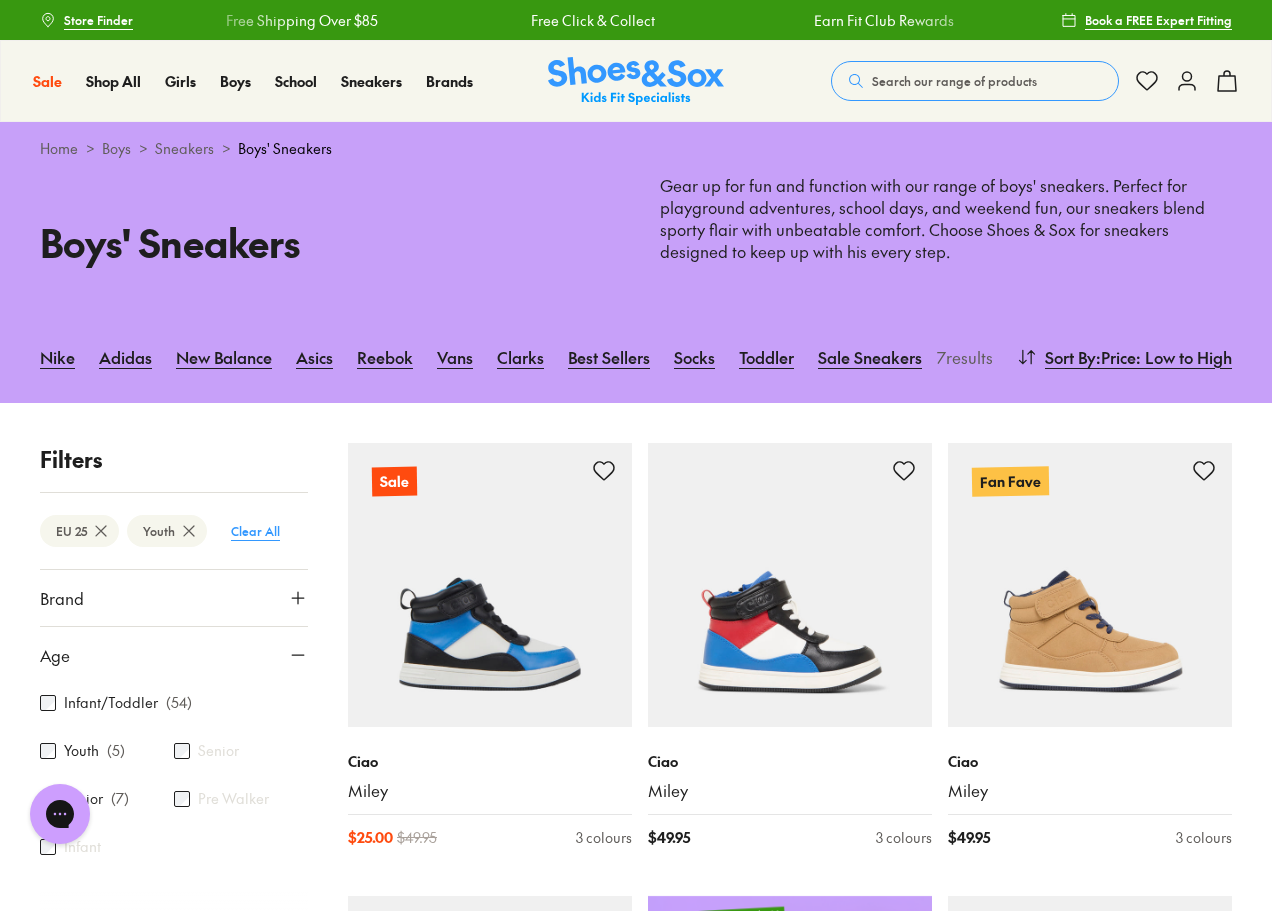 click 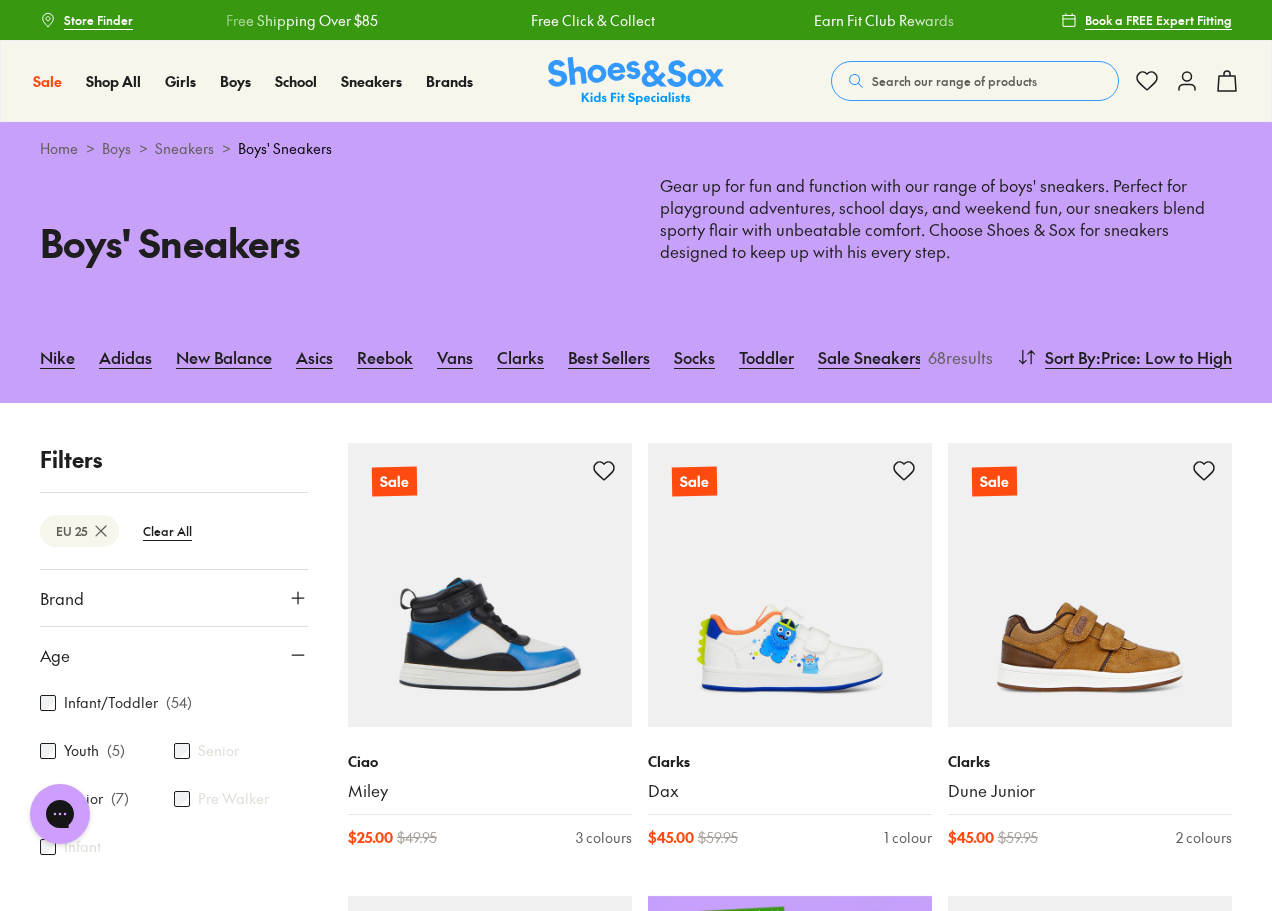 click 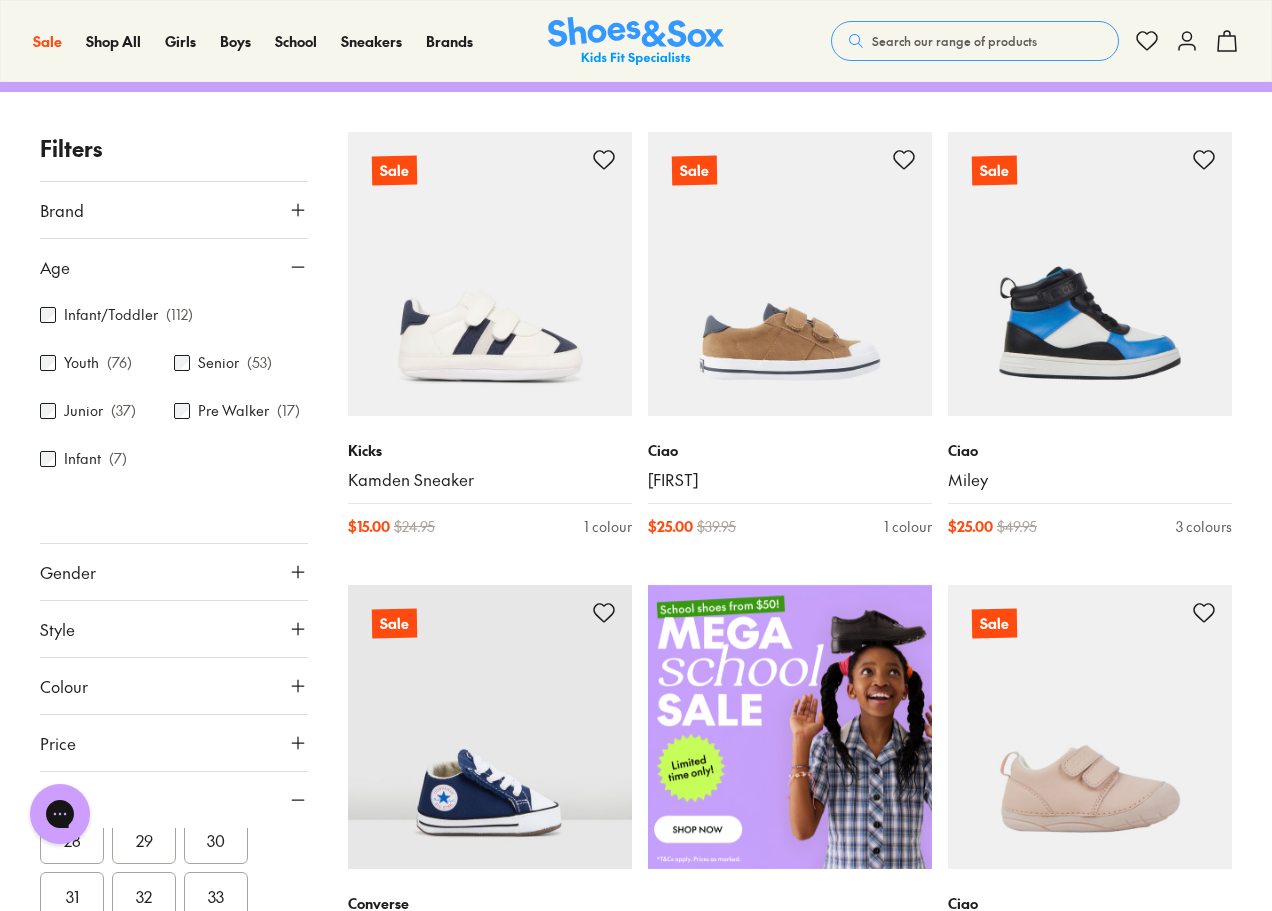 click 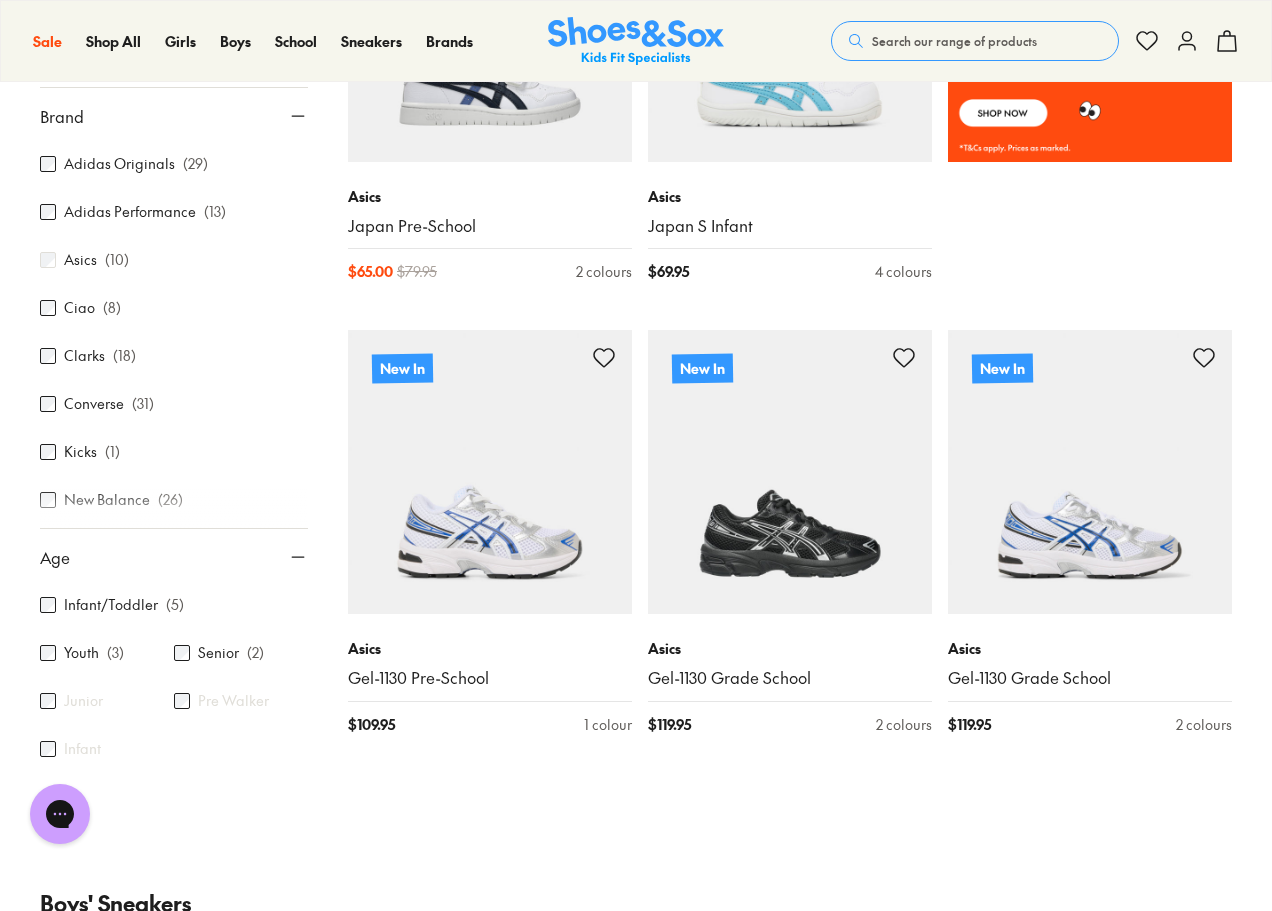 scroll, scrollTop: 1473, scrollLeft: 0, axis: vertical 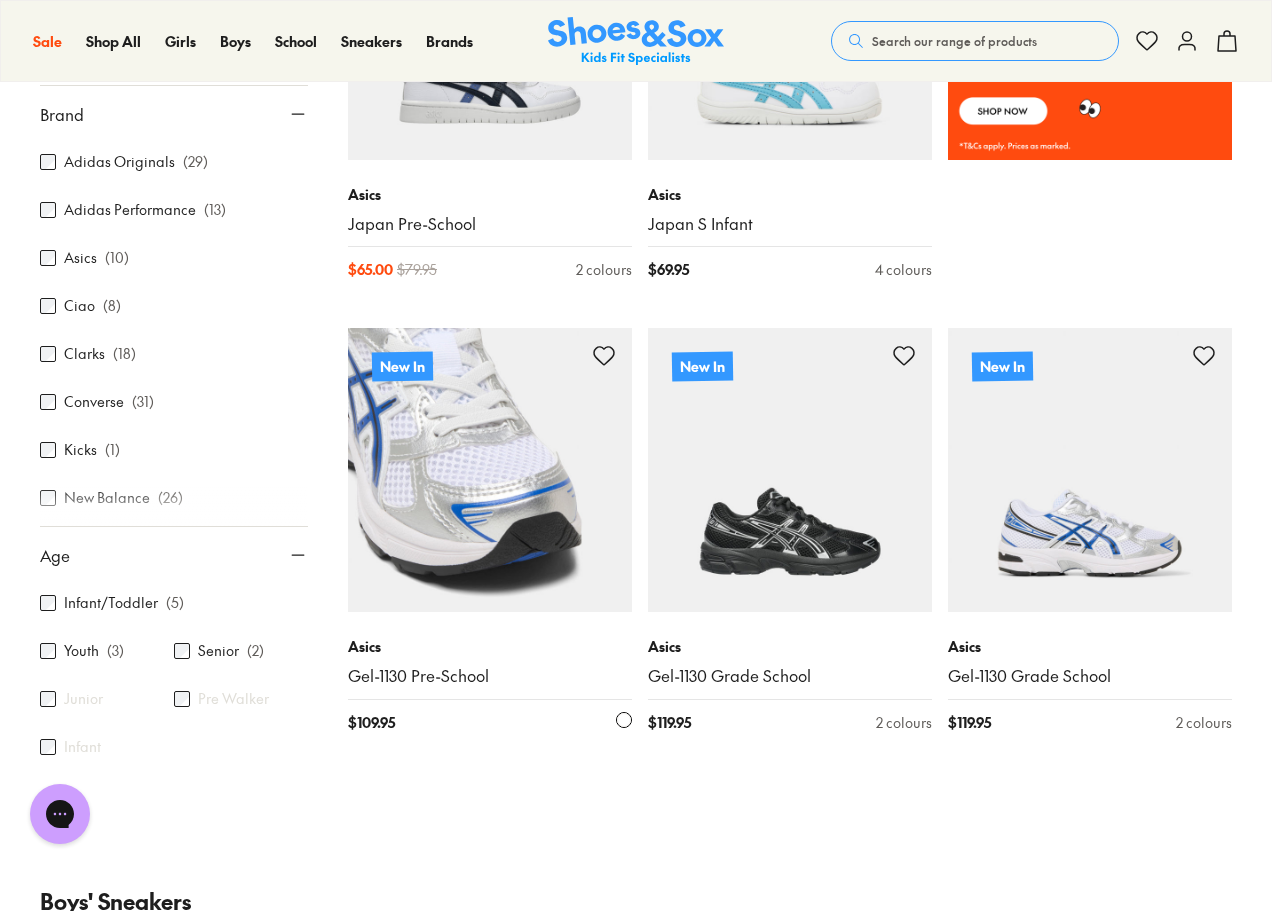 click at bounding box center [490, 470] 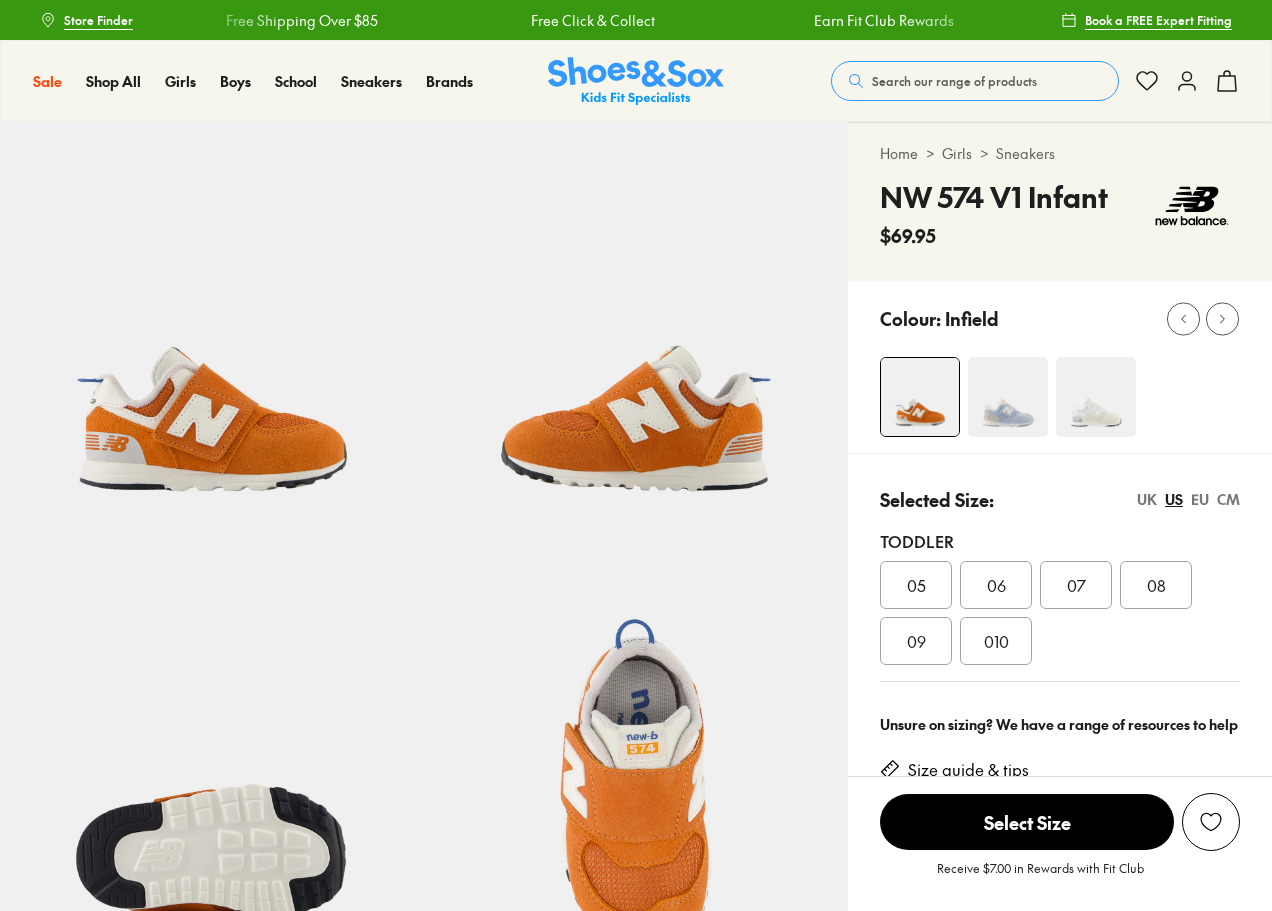 select on "*" 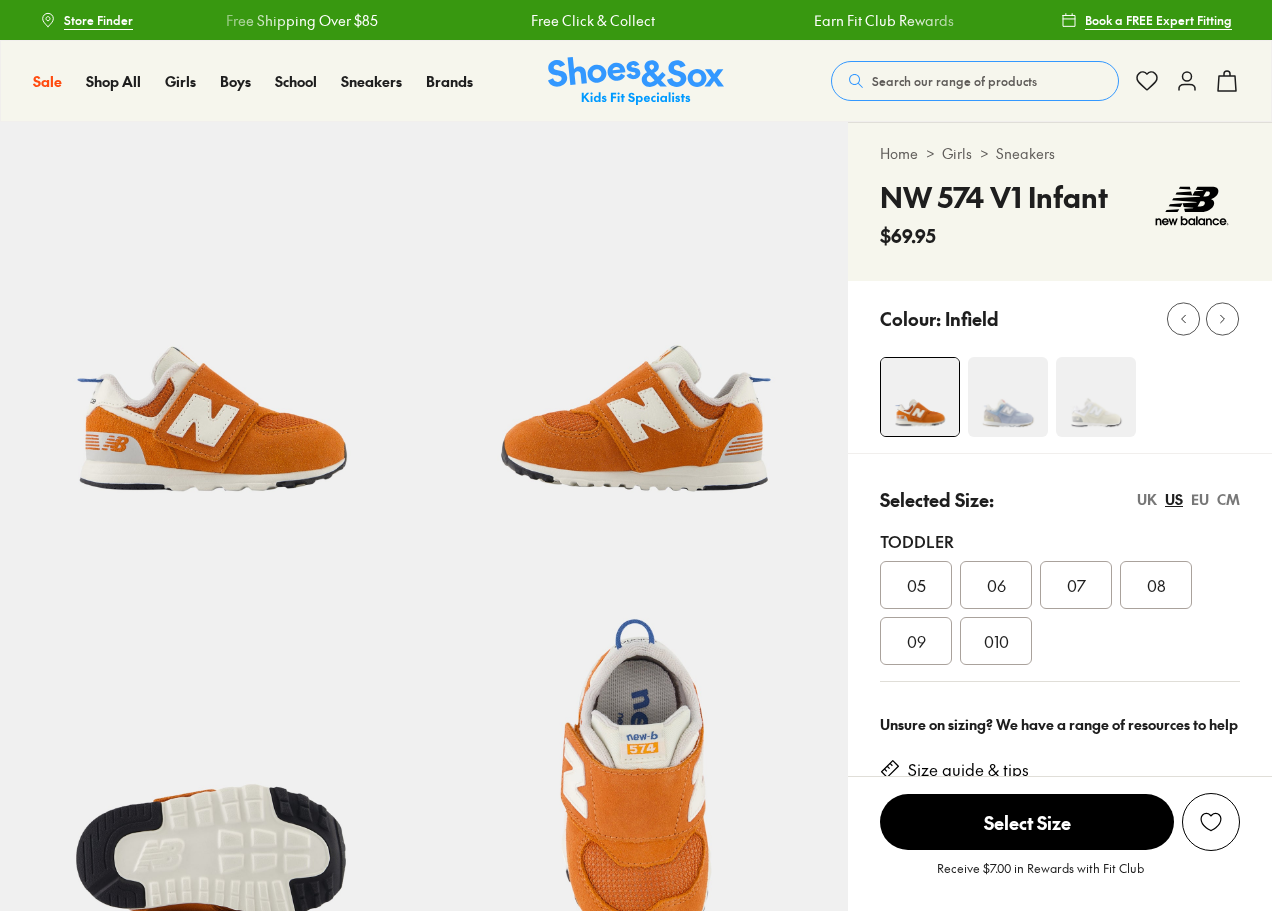 scroll, scrollTop: 0, scrollLeft: 0, axis: both 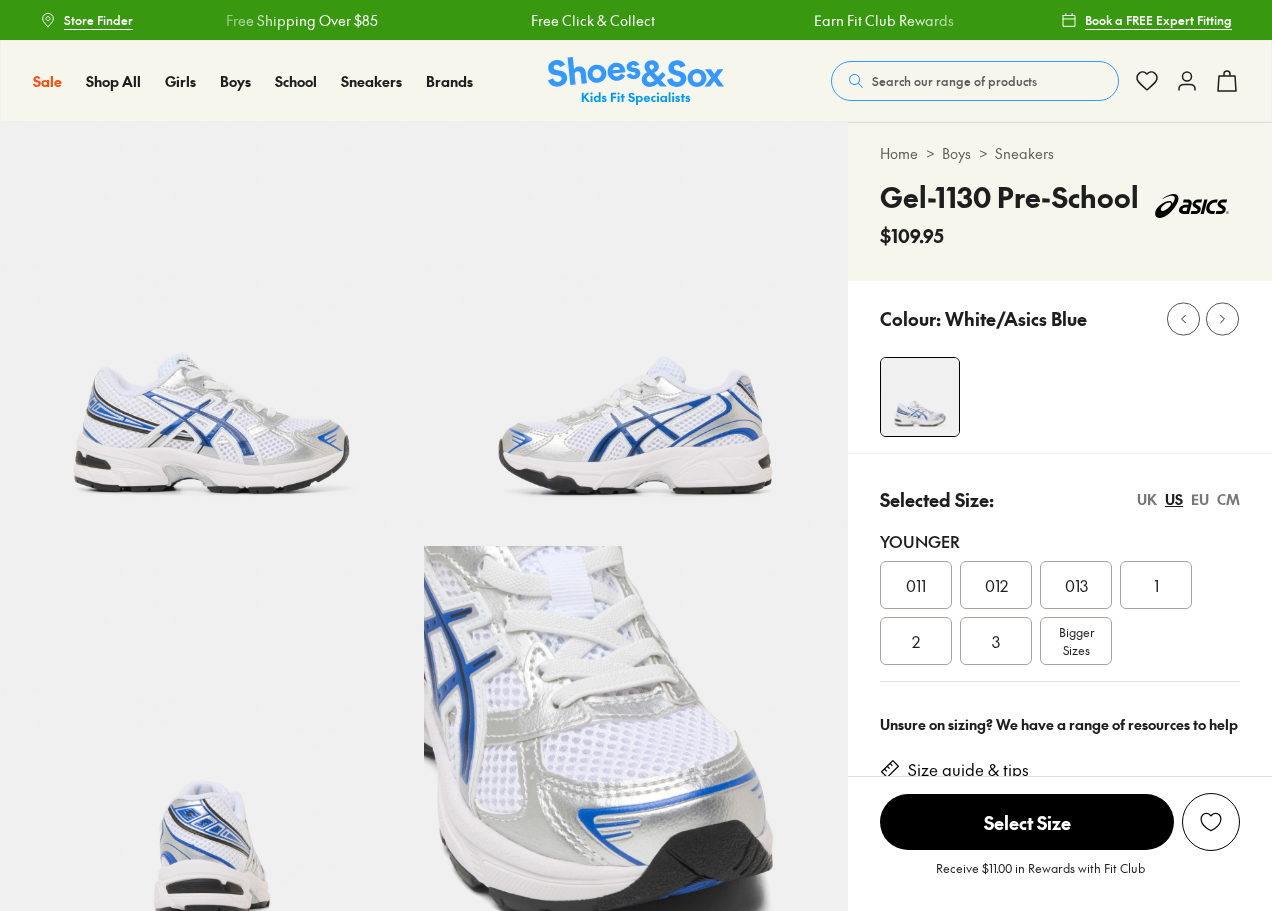 select on "*" 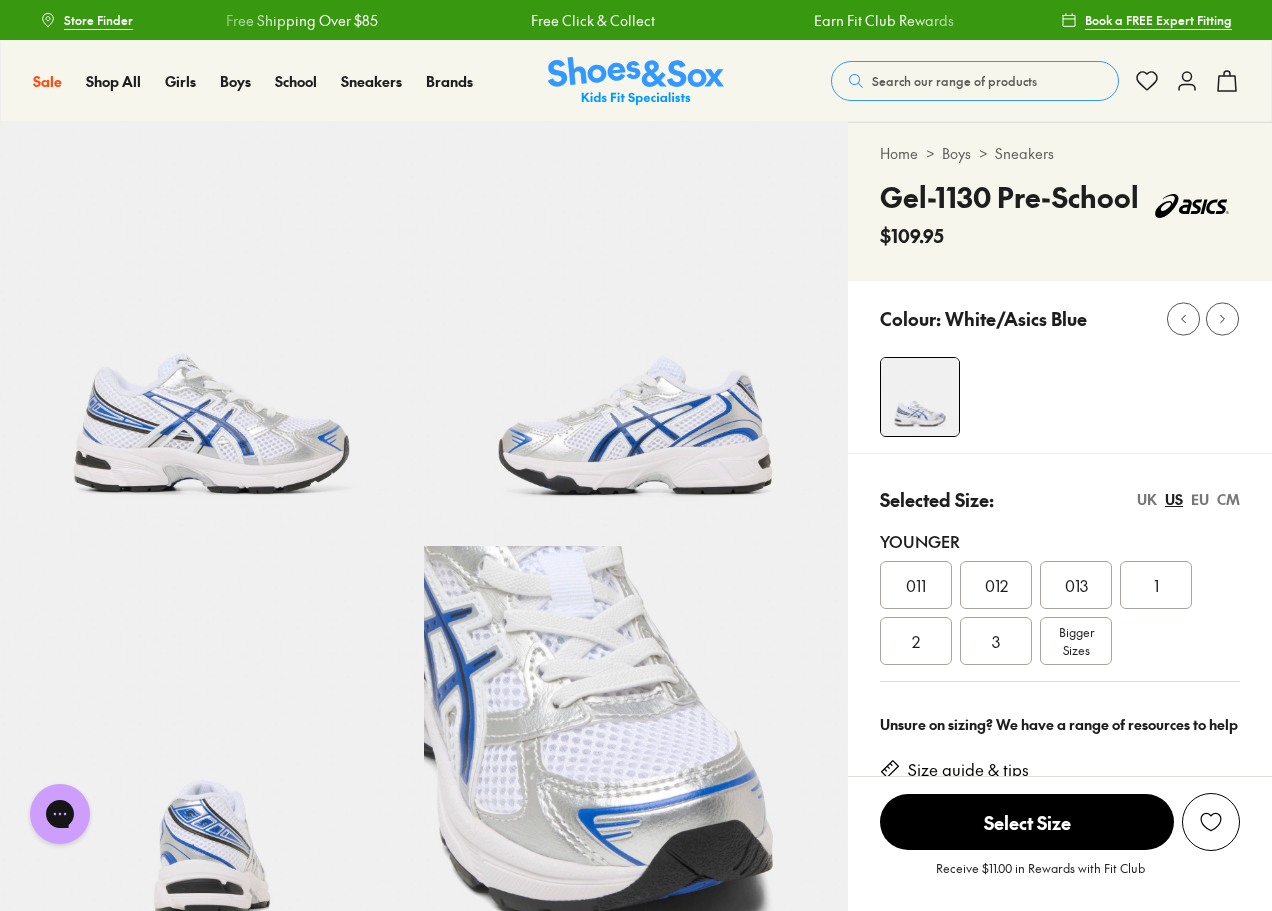 scroll, scrollTop: 0, scrollLeft: 0, axis: both 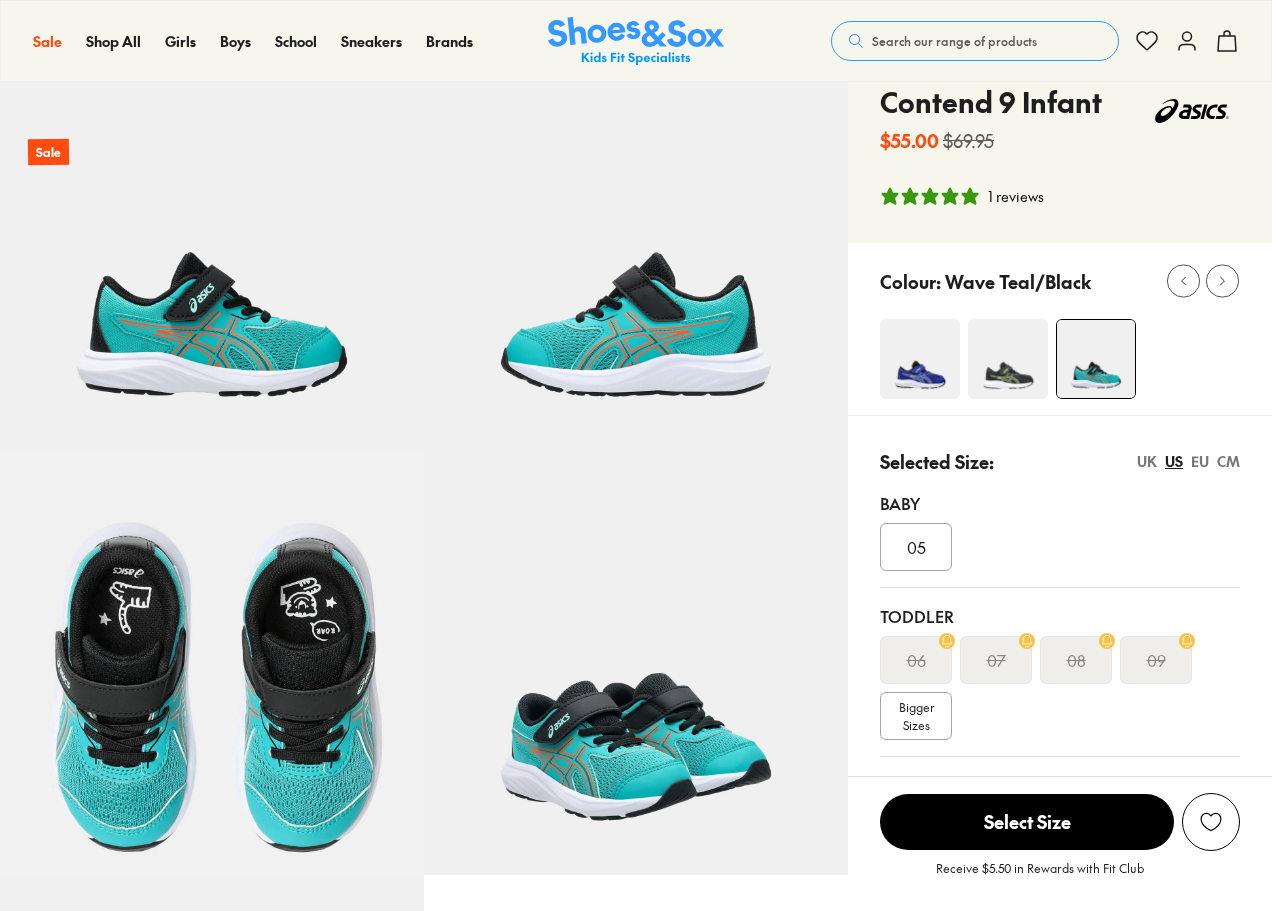 select on "*" 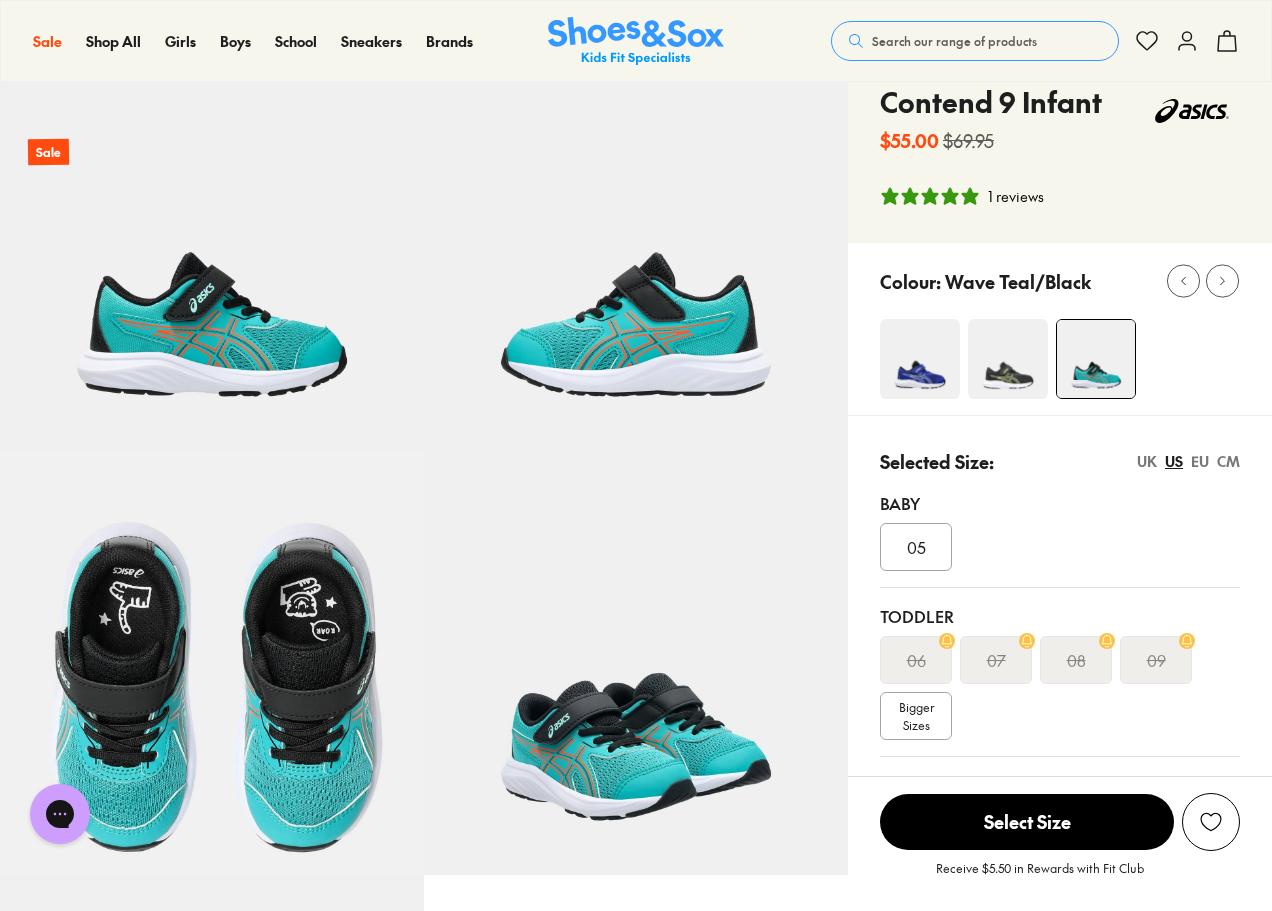 scroll, scrollTop: 0, scrollLeft: 0, axis: both 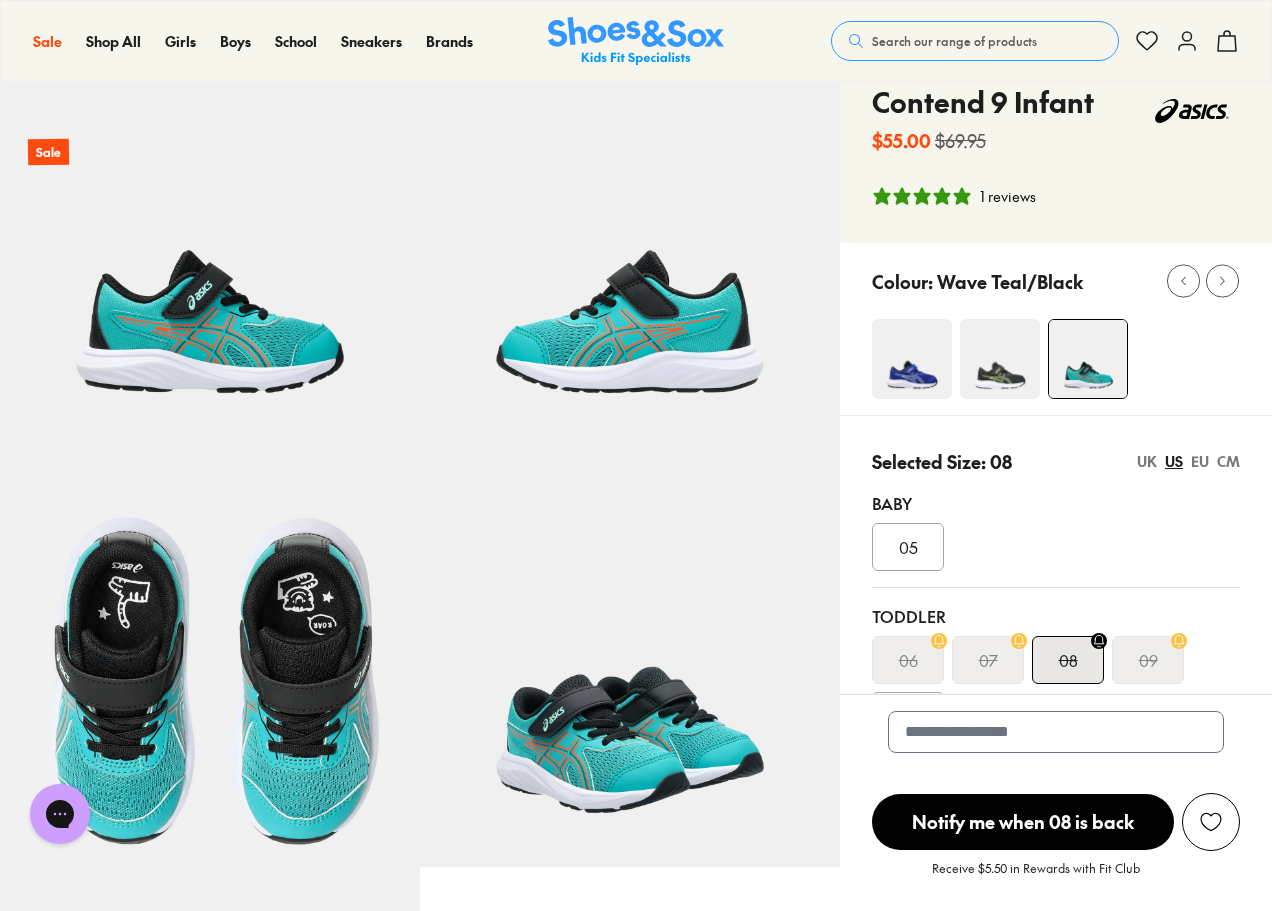 click on "Notify me when 08 is back" at bounding box center [1023, 822] 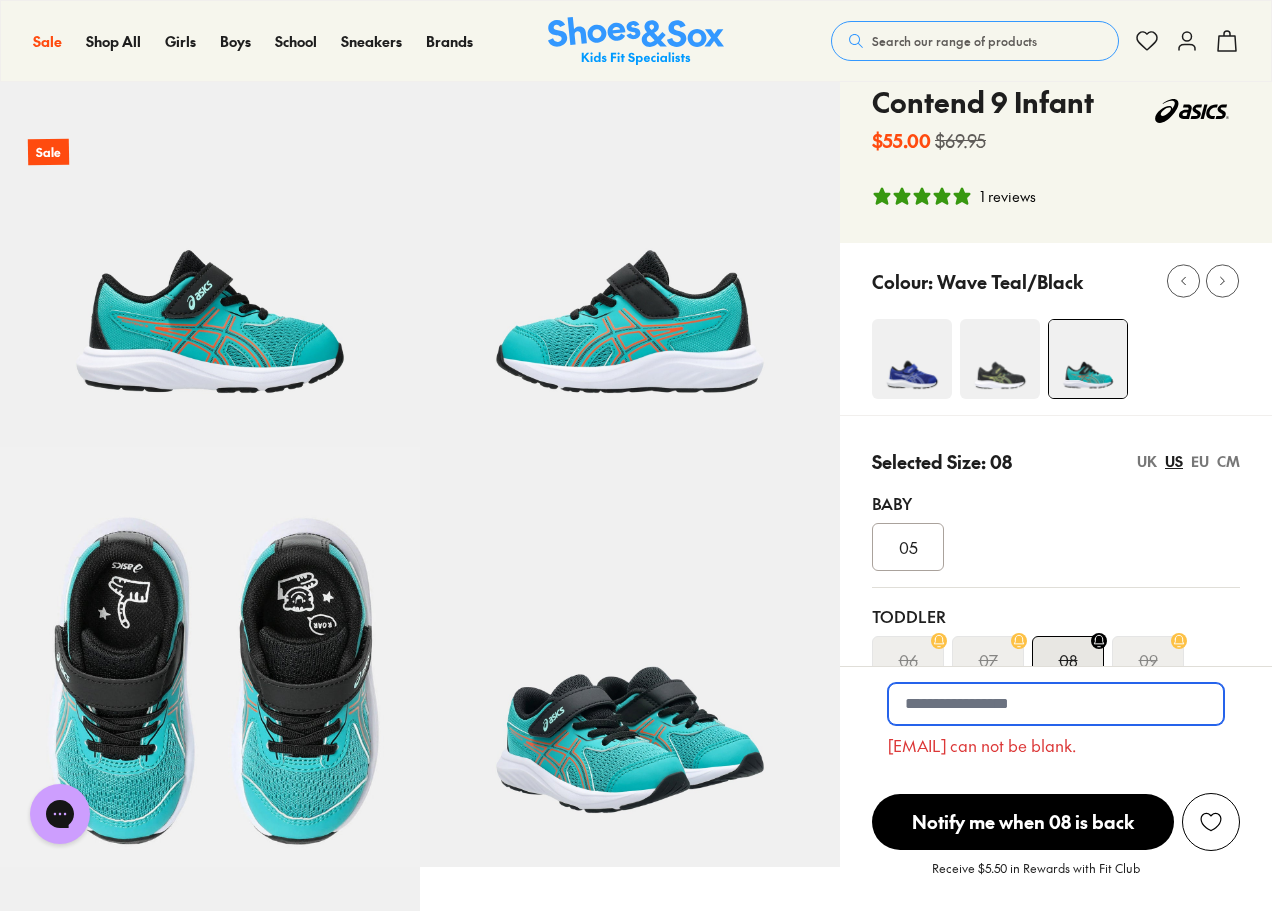 click at bounding box center [1056, 704] 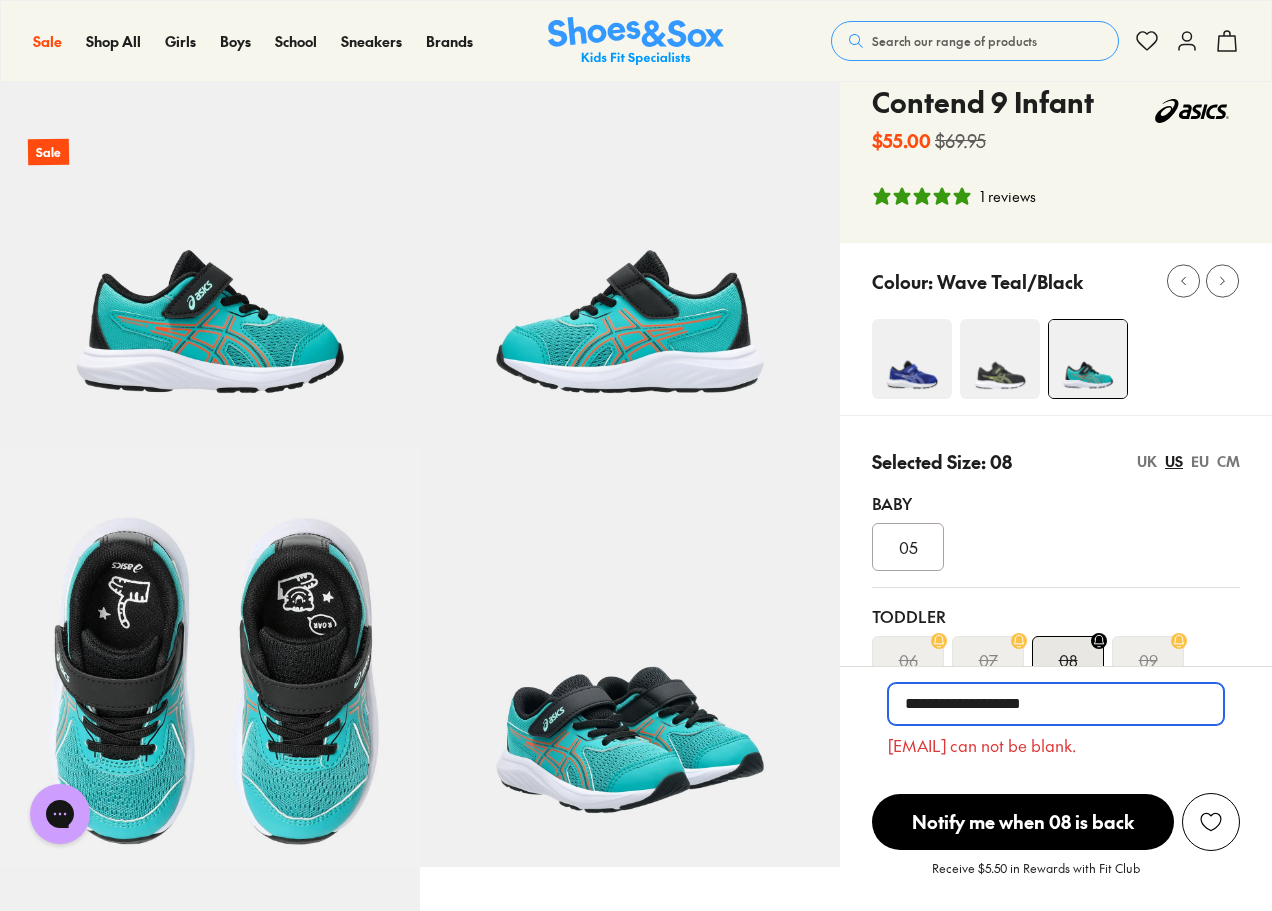 type on "**********" 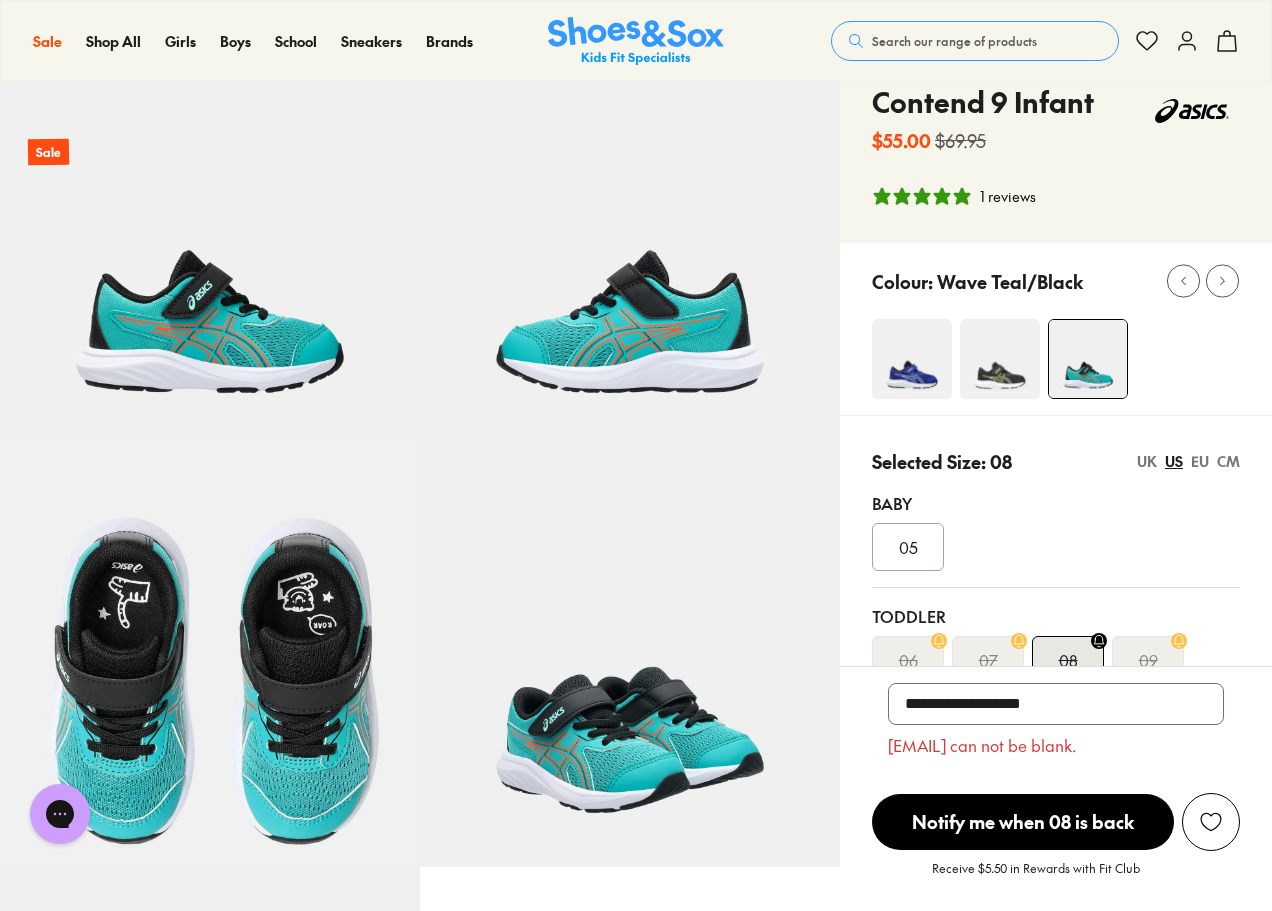 click on "**********" at bounding box center [1056, 738] 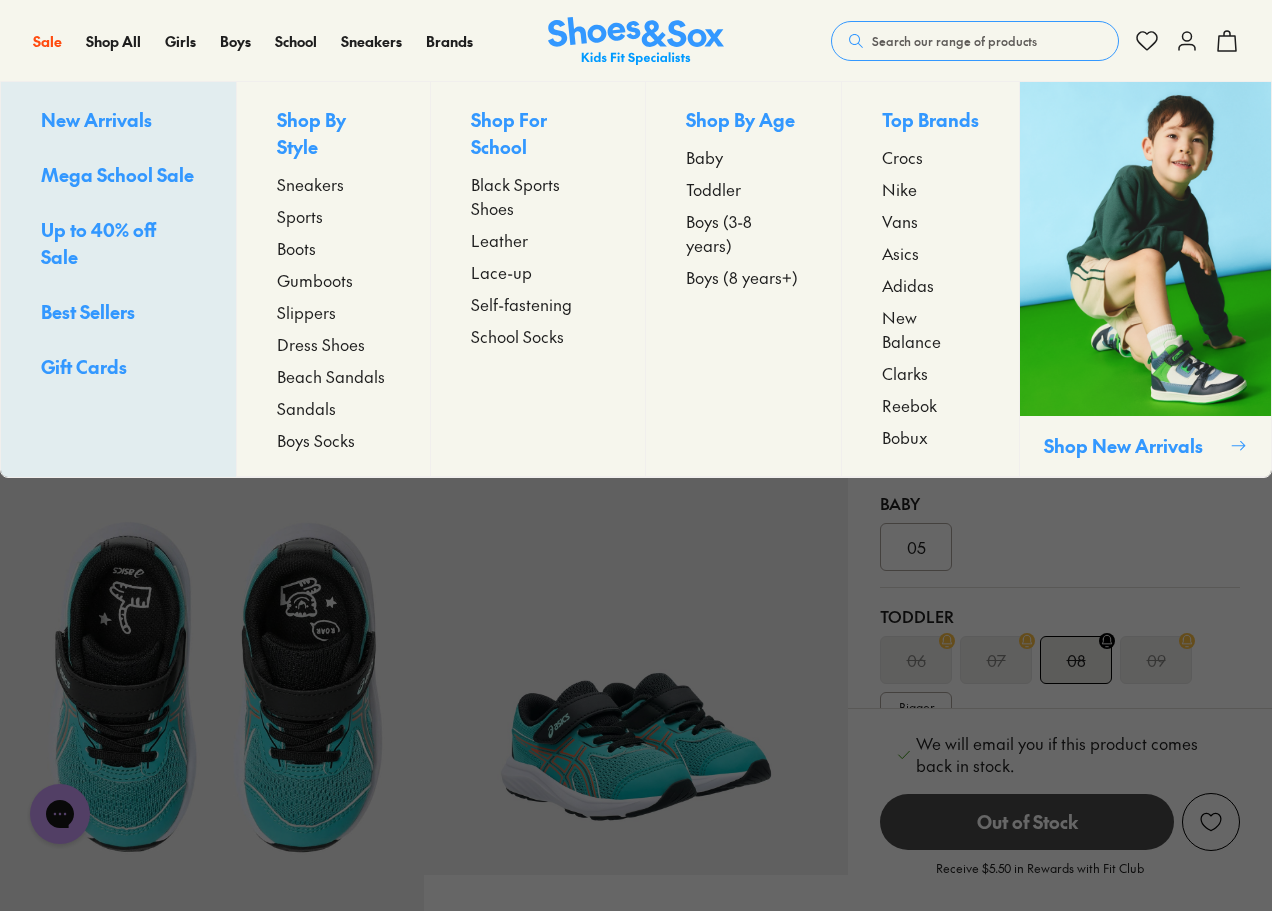 click on "Sneakers" at bounding box center [310, 184] 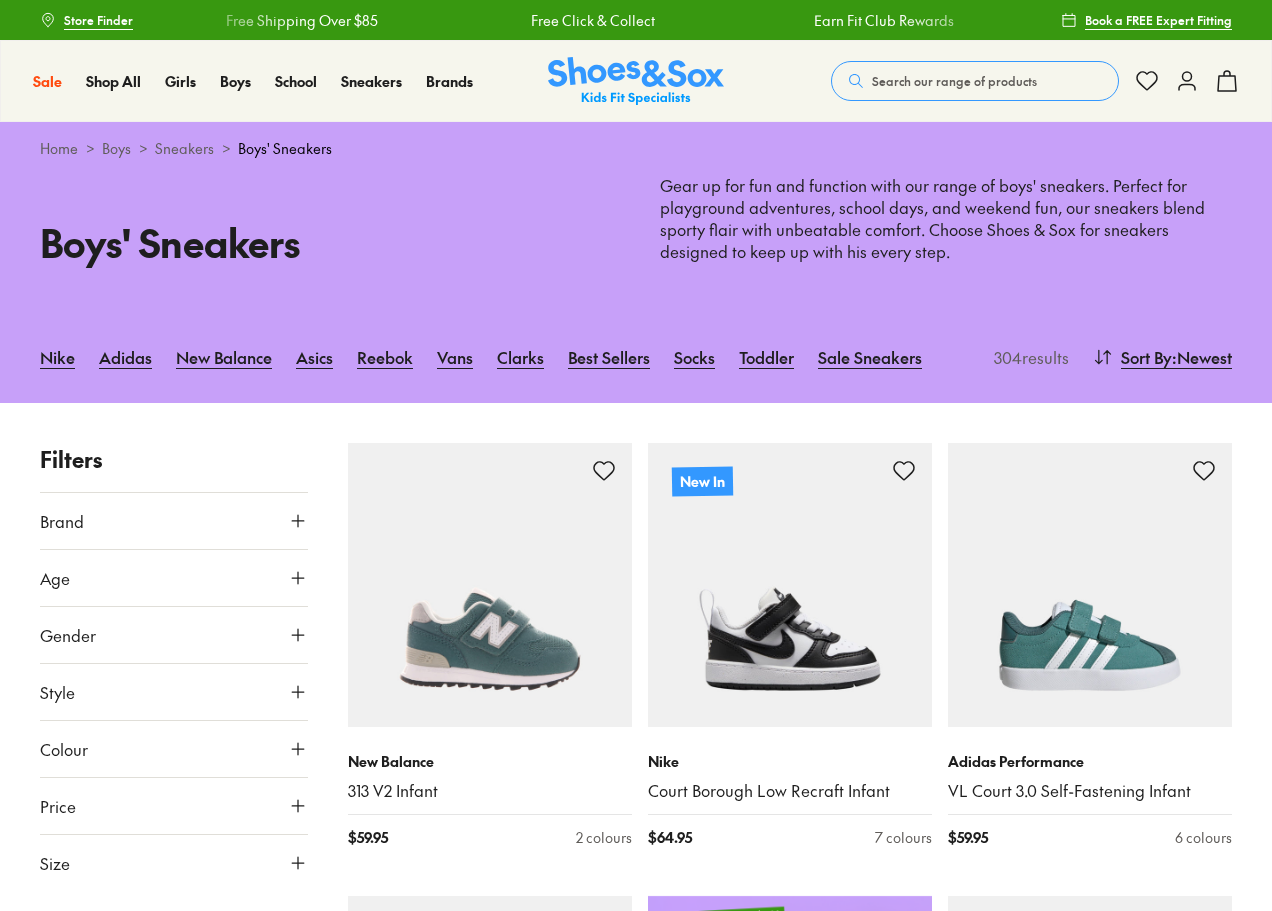 scroll, scrollTop: 0, scrollLeft: 0, axis: both 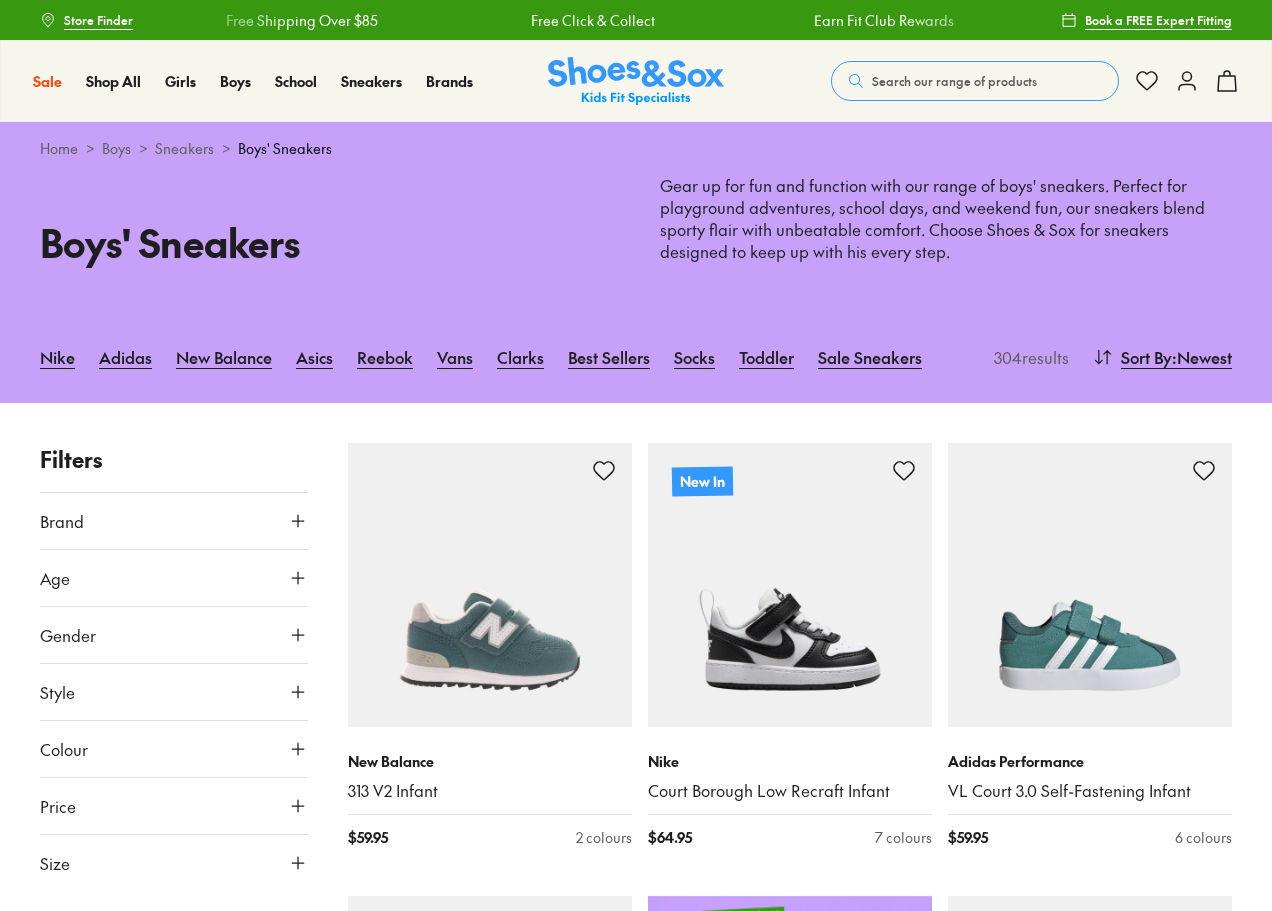 click on "Size" at bounding box center [174, 863] 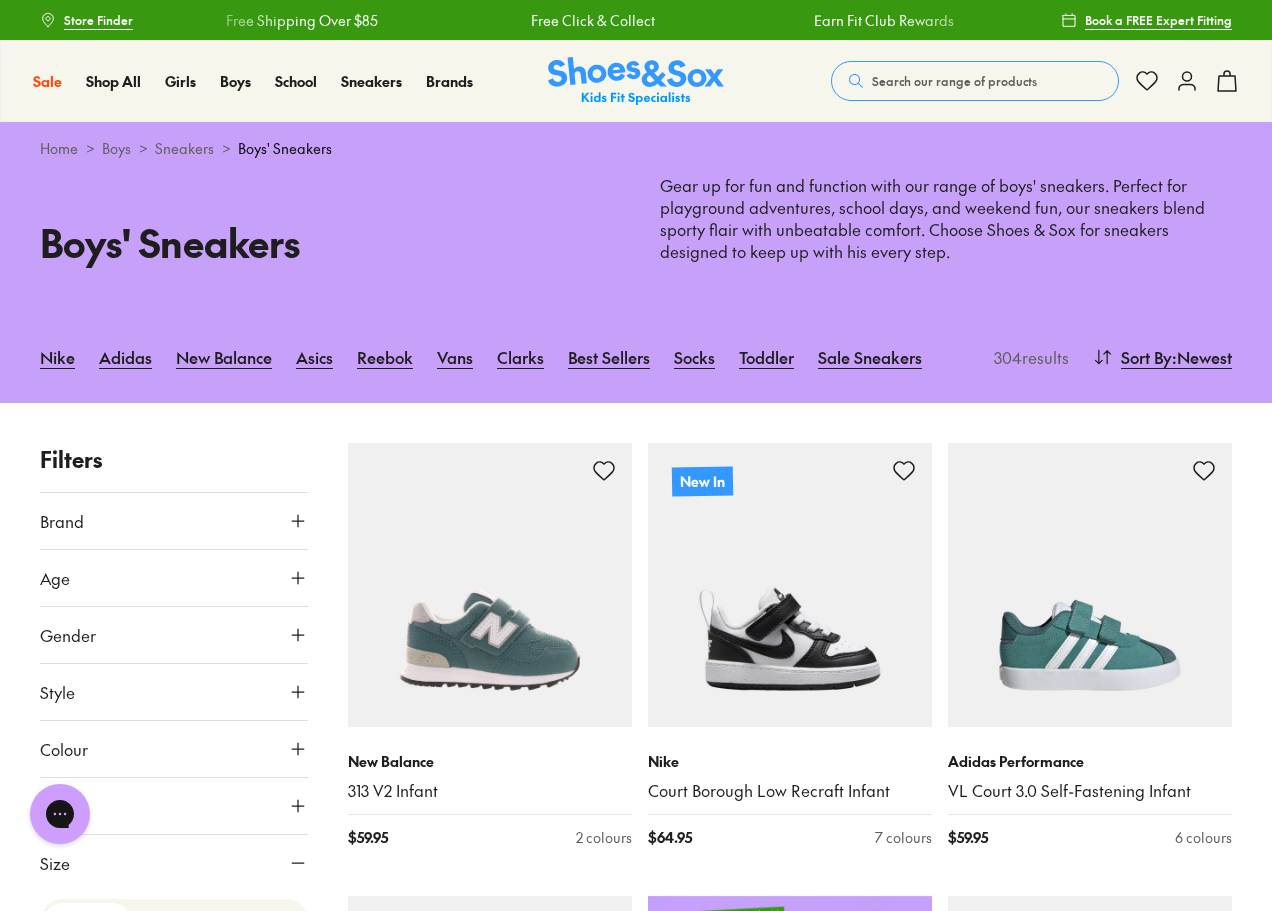 scroll, scrollTop: 20, scrollLeft: 0, axis: vertical 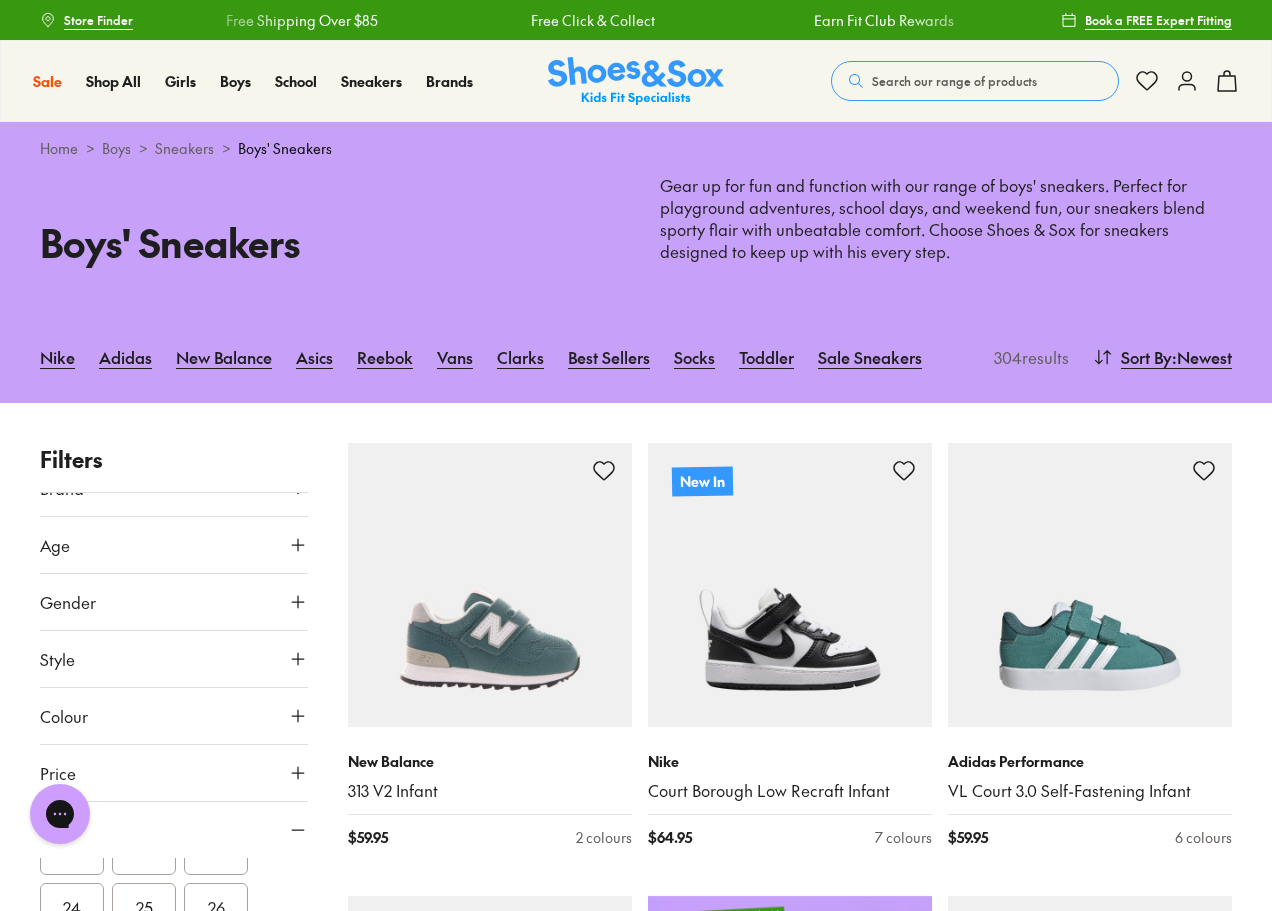 click on "25" at bounding box center [144, 907] 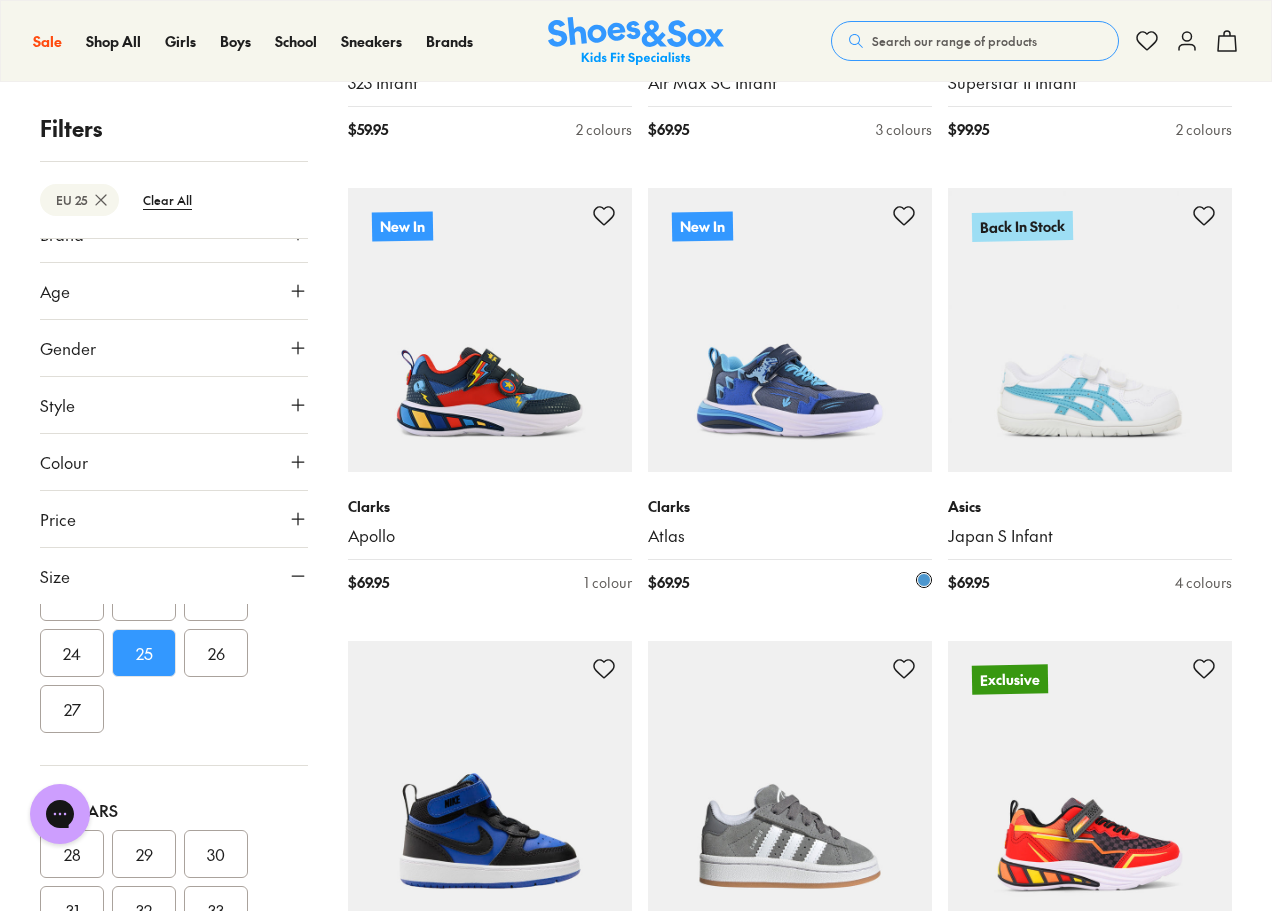 scroll, scrollTop: 3430, scrollLeft: 0, axis: vertical 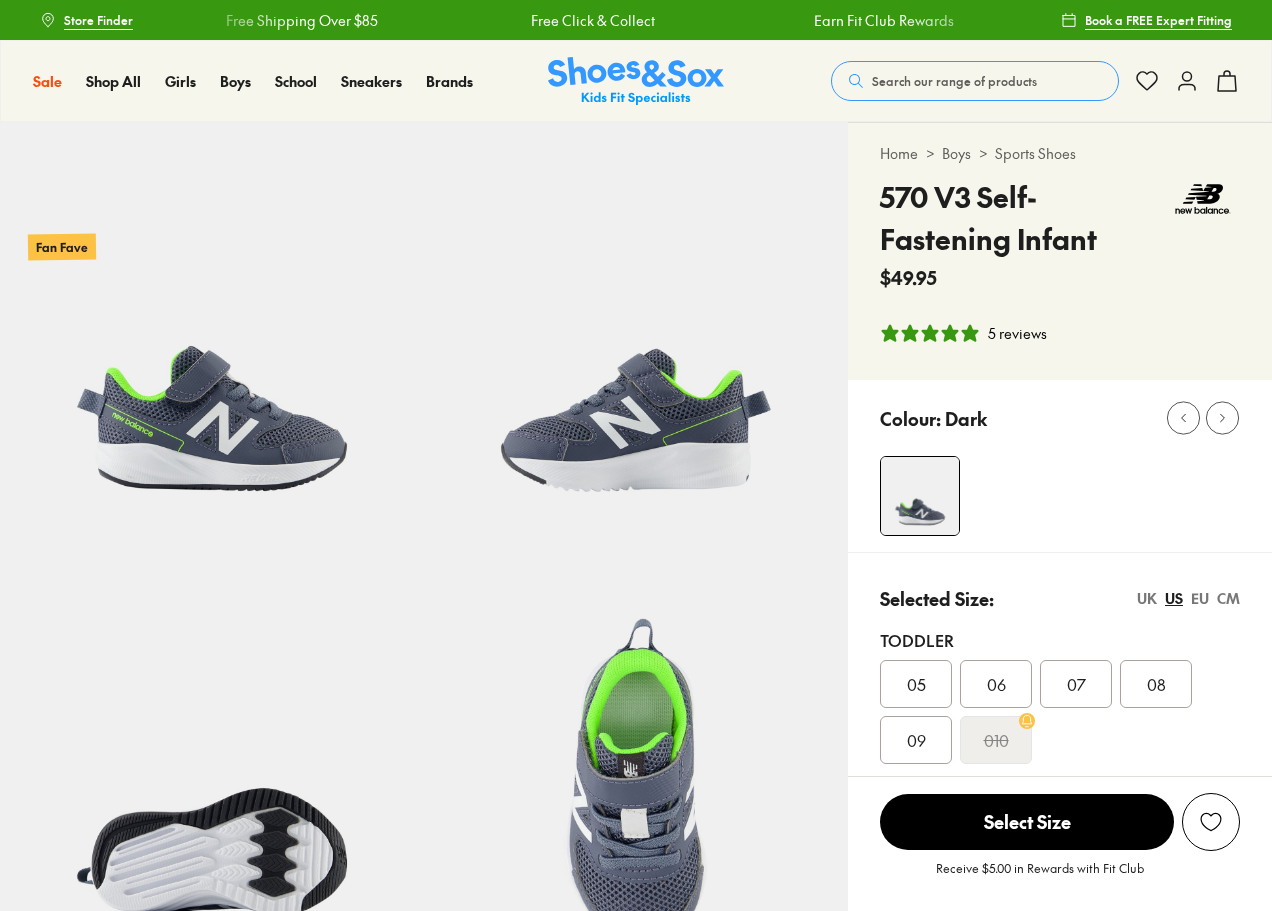 select on "*" 